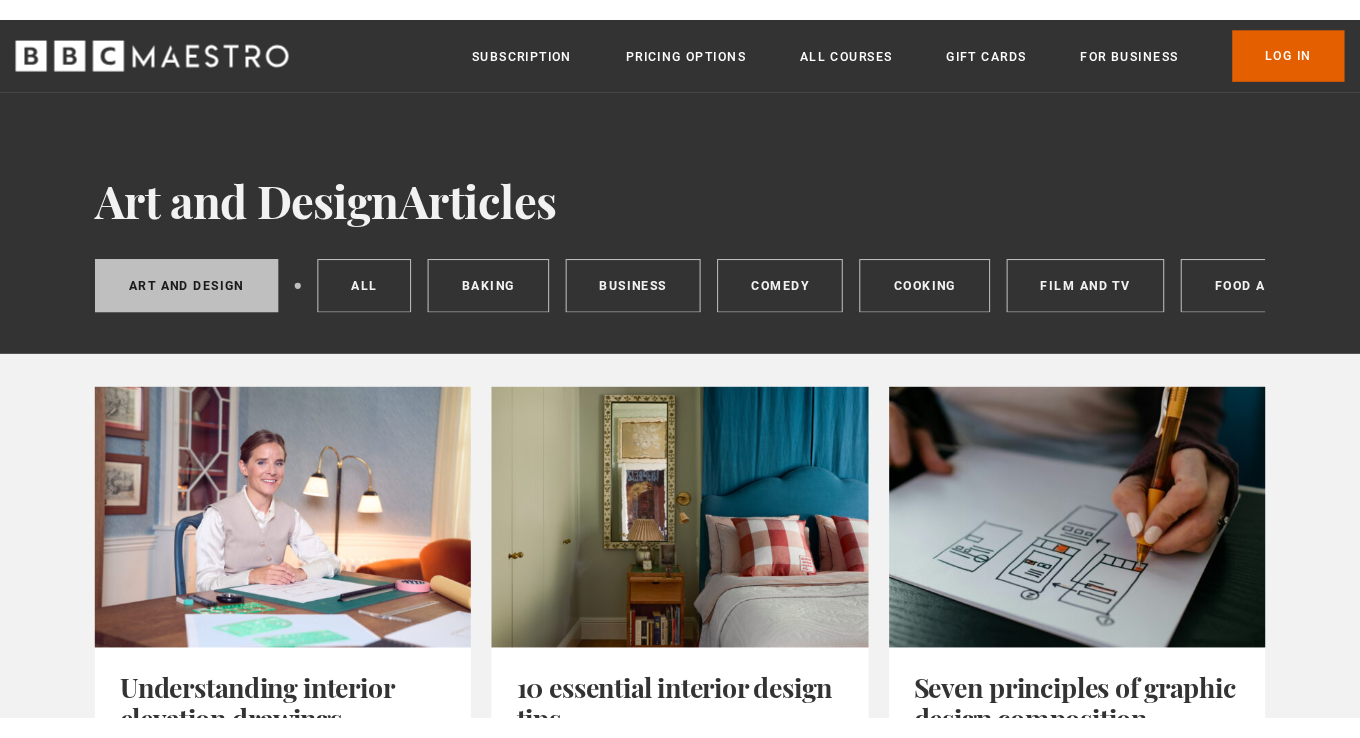 scroll, scrollTop: 0, scrollLeft: 0, axis: both 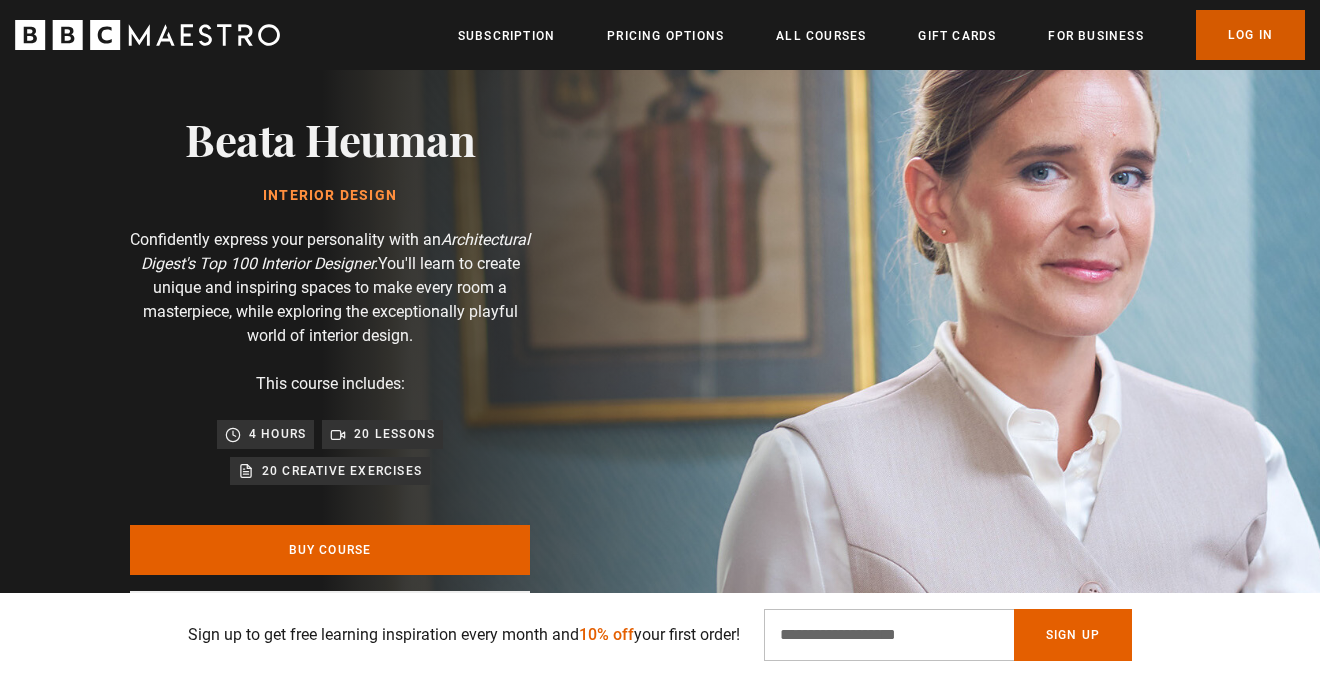 click on "Log In" at bounding box center [1250, 35] 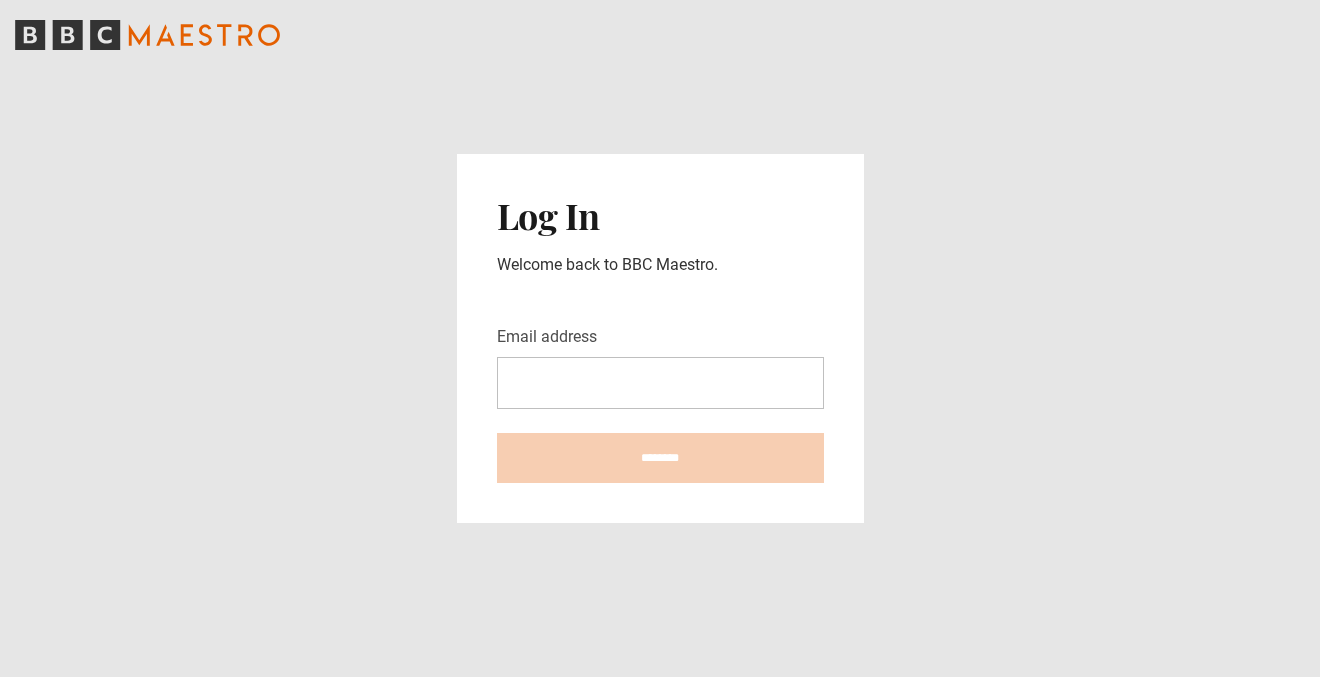 scroll, scrollTop: 0, scrollLeft: 0, axis: both 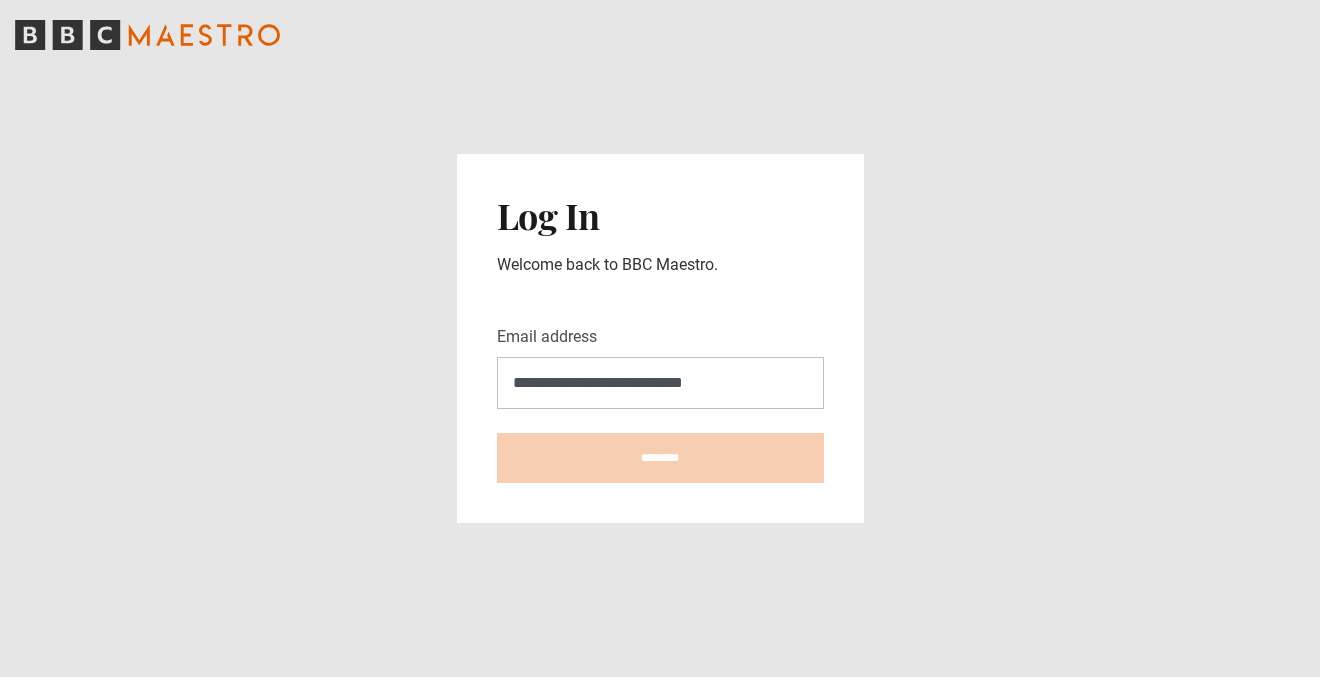 type on "**********" 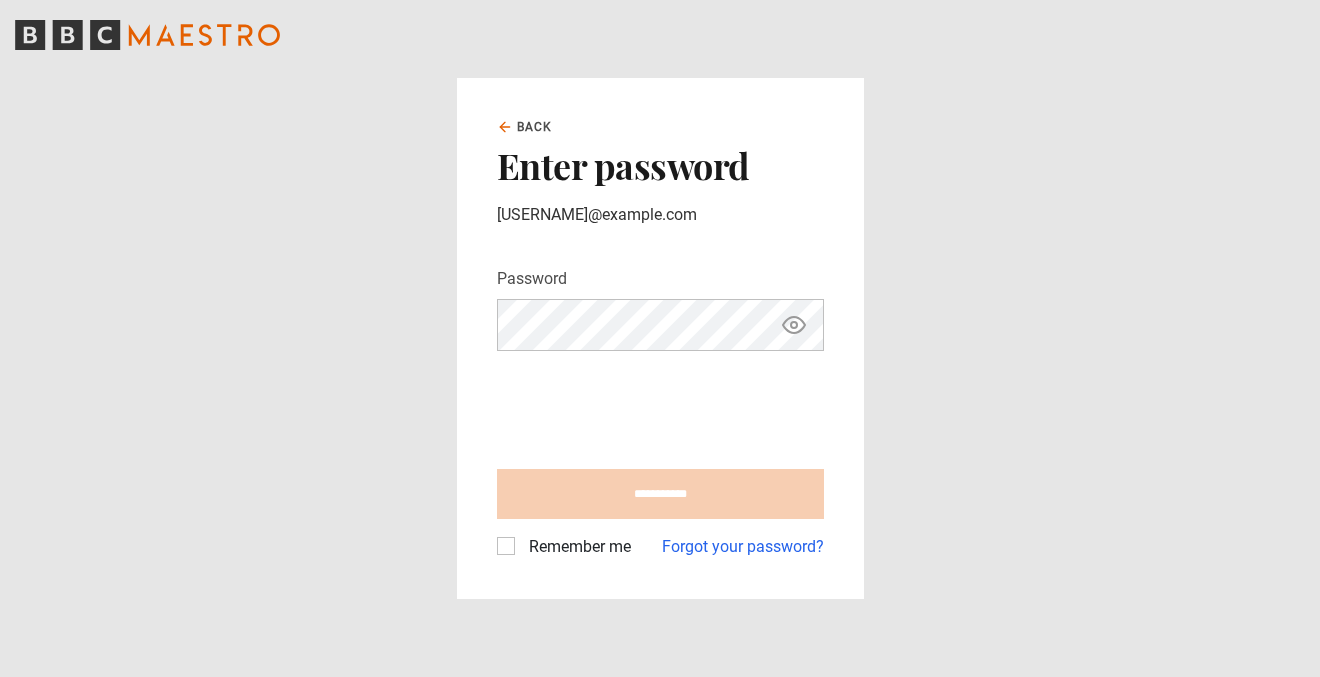 scroll, scrollTop: 0, scrollLeft: 0, axis: both 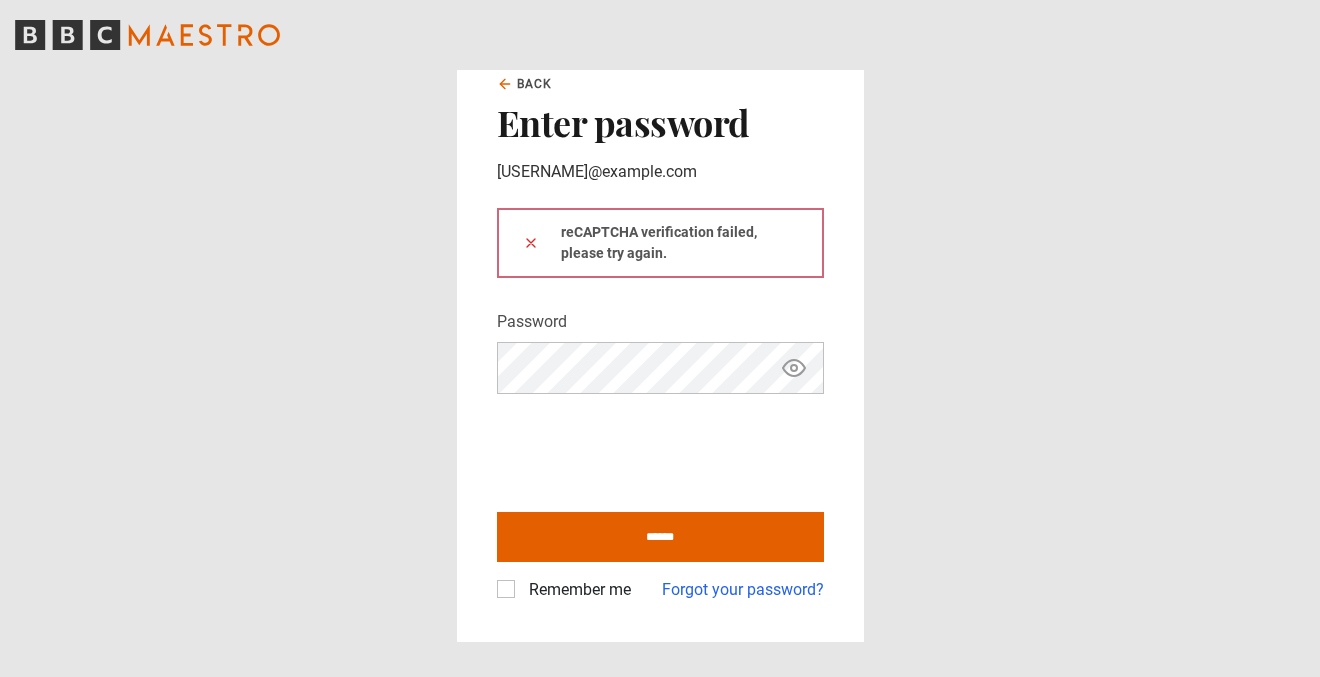 type on "**********" 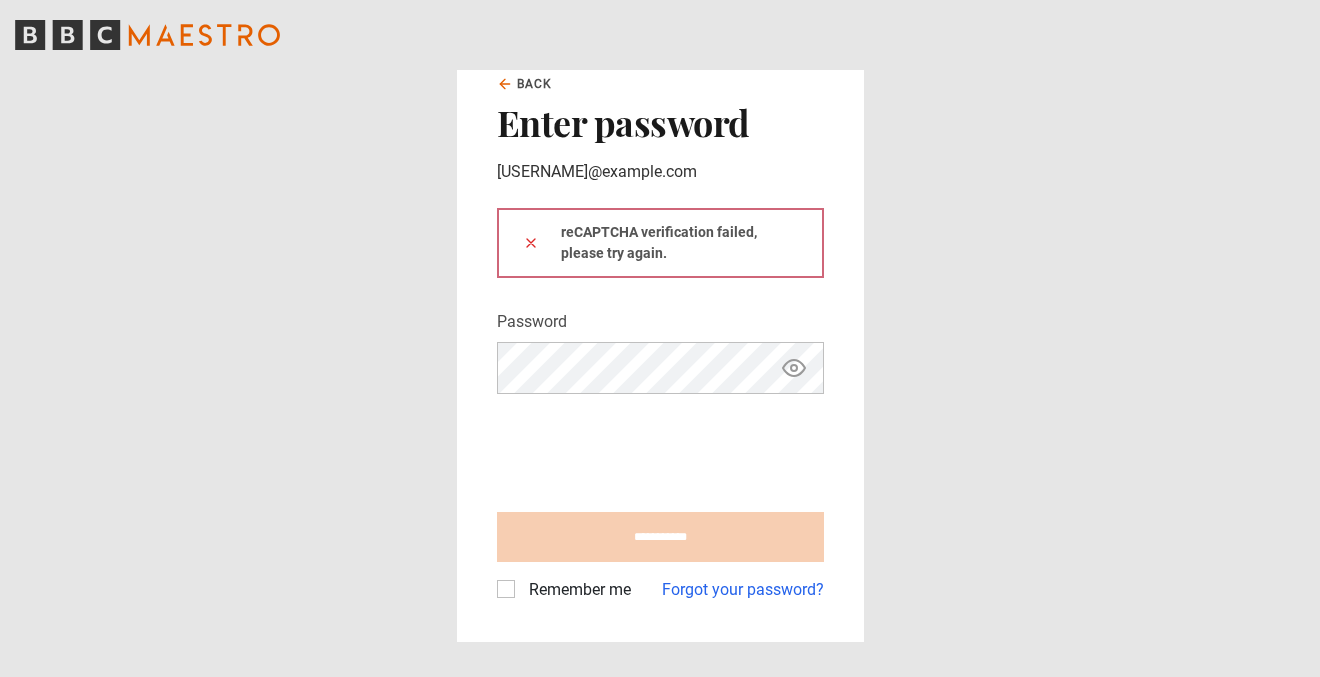 click on "Remember me" at bounding box center (576, 590) 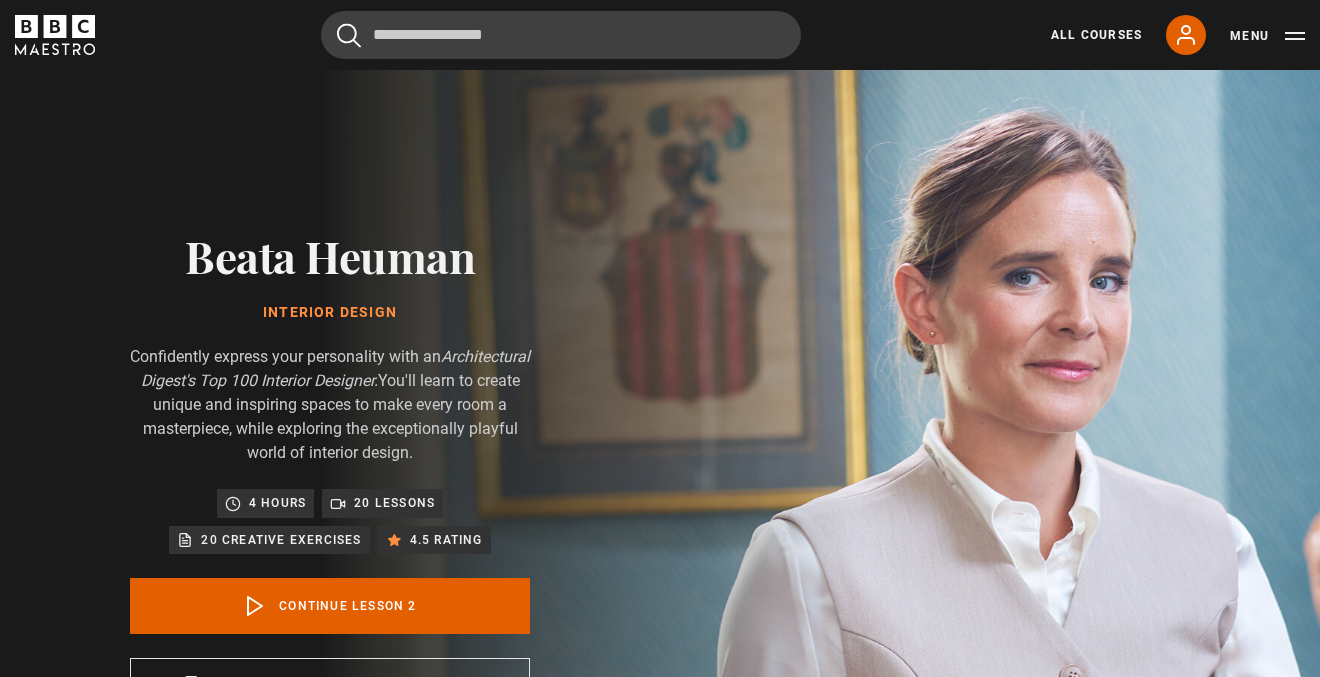 scroll, scrollTop: 875, scrollLeft: 0, axis: vertical 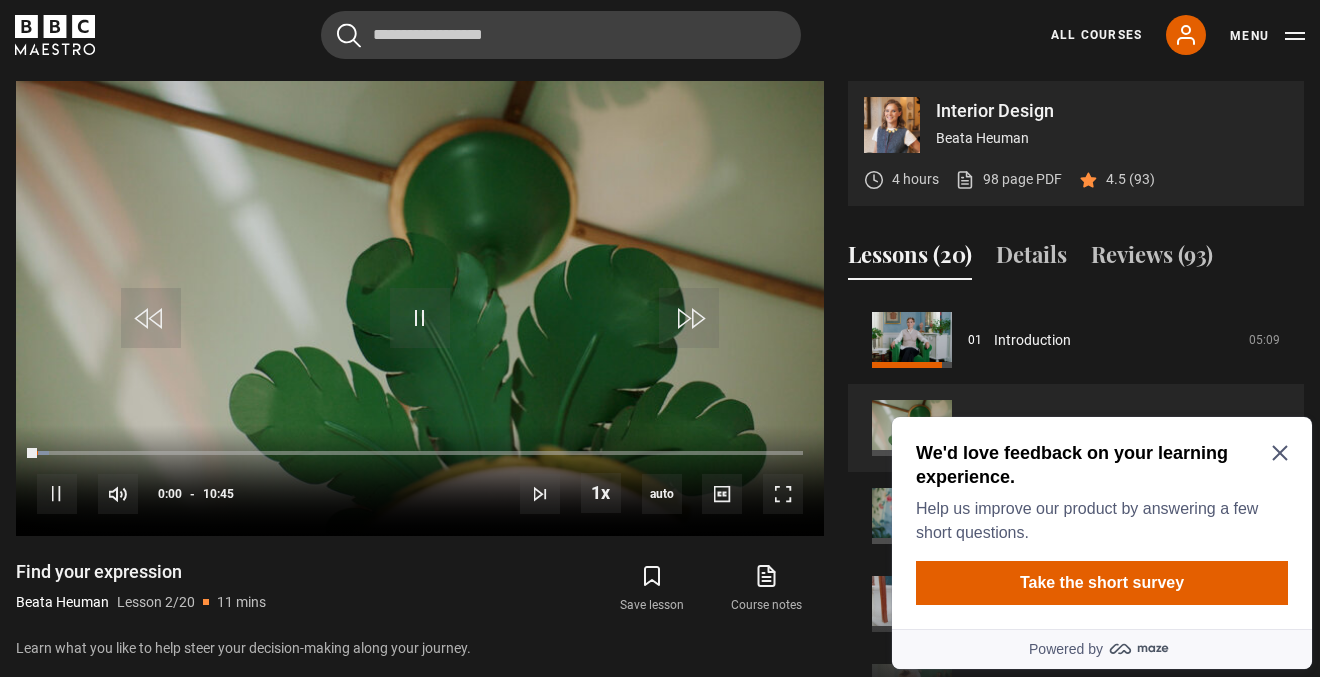 click on "We'd love feedback on your learning experience. Help us improve our product by answering a few short questions." at bounding box center (1102, 493) 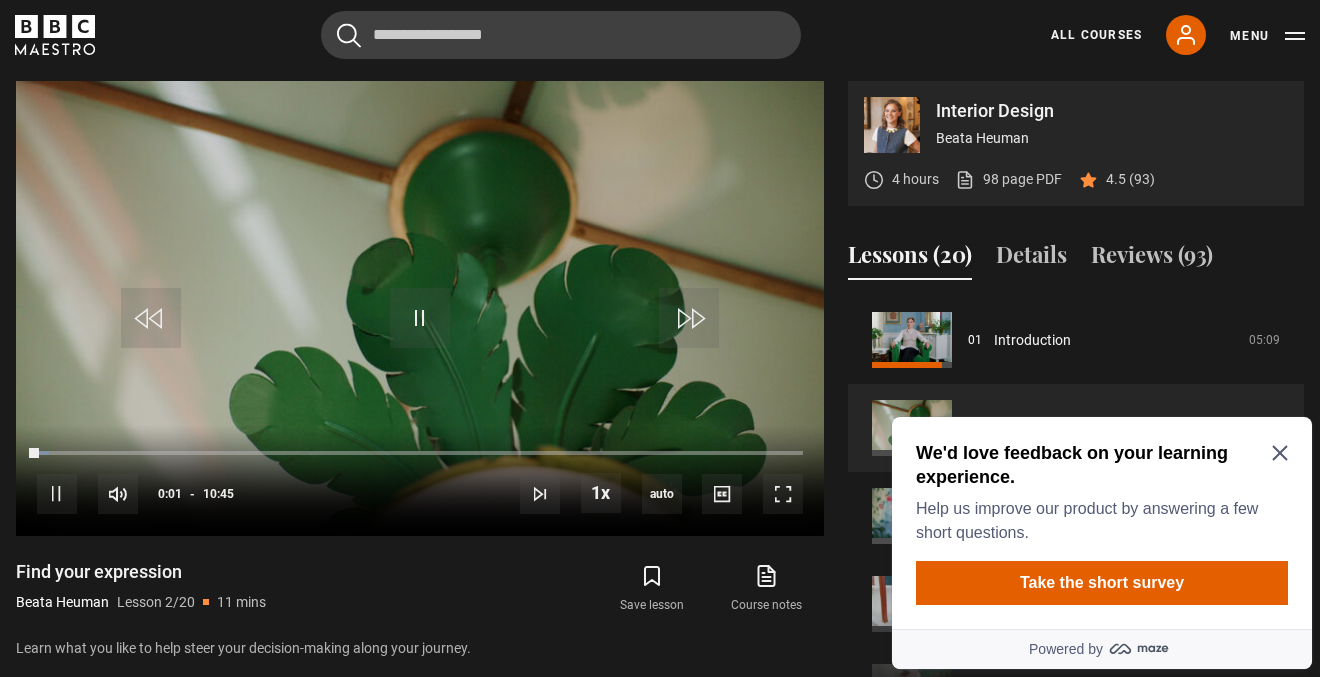 click 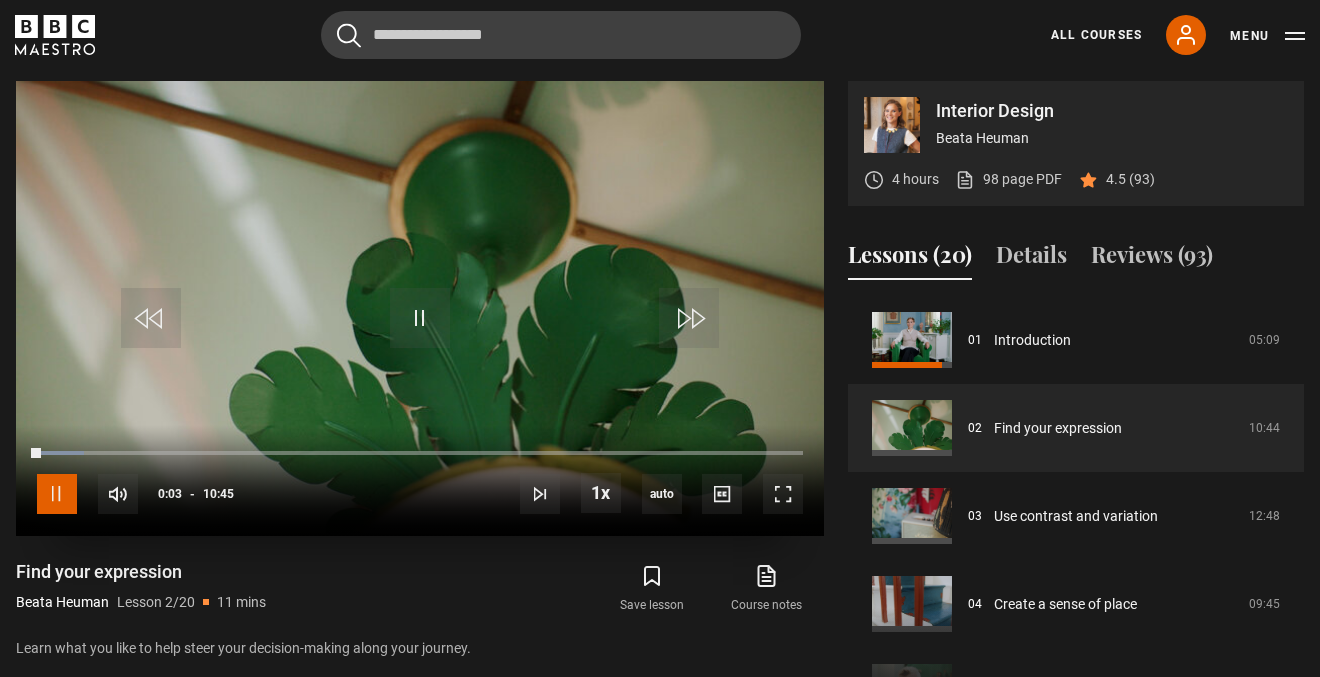 click at bounding box center [57, 494] 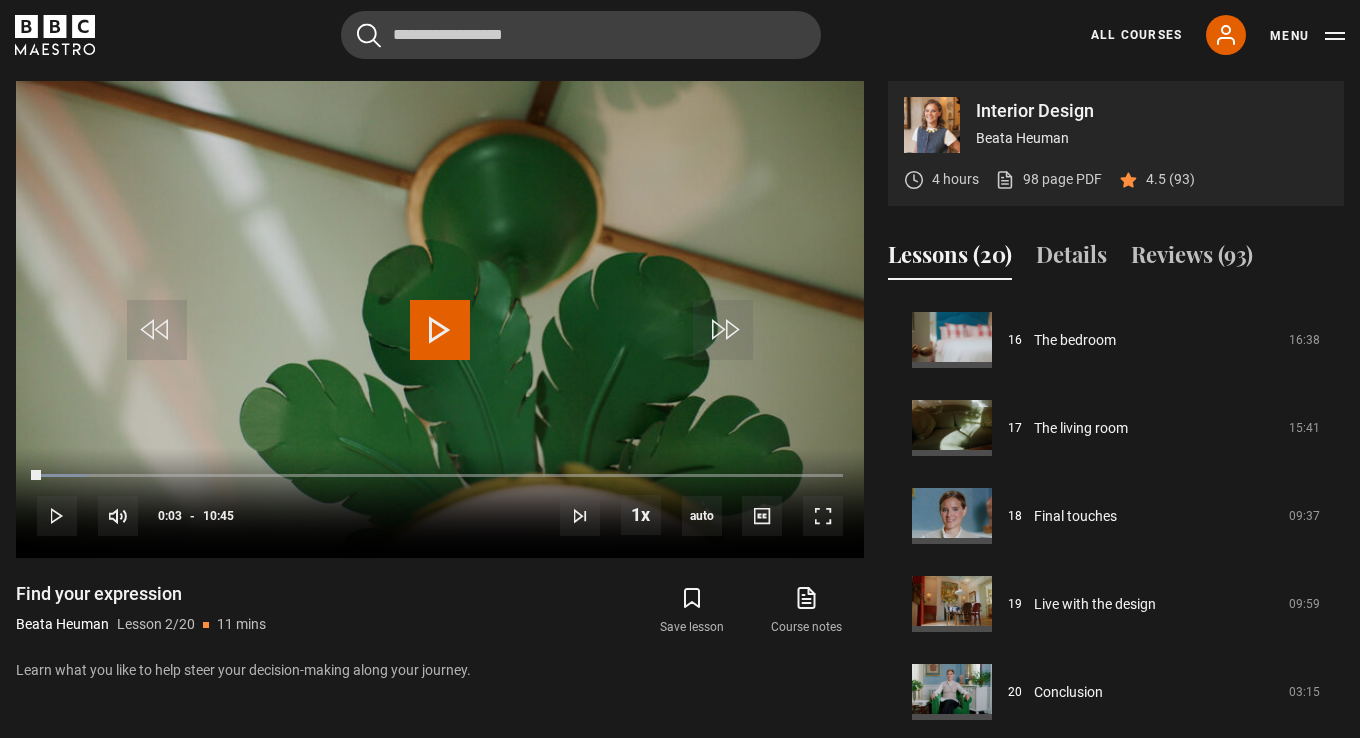 scroll, scrollTop: 1415, scrollLeft: 0, axis: vertical 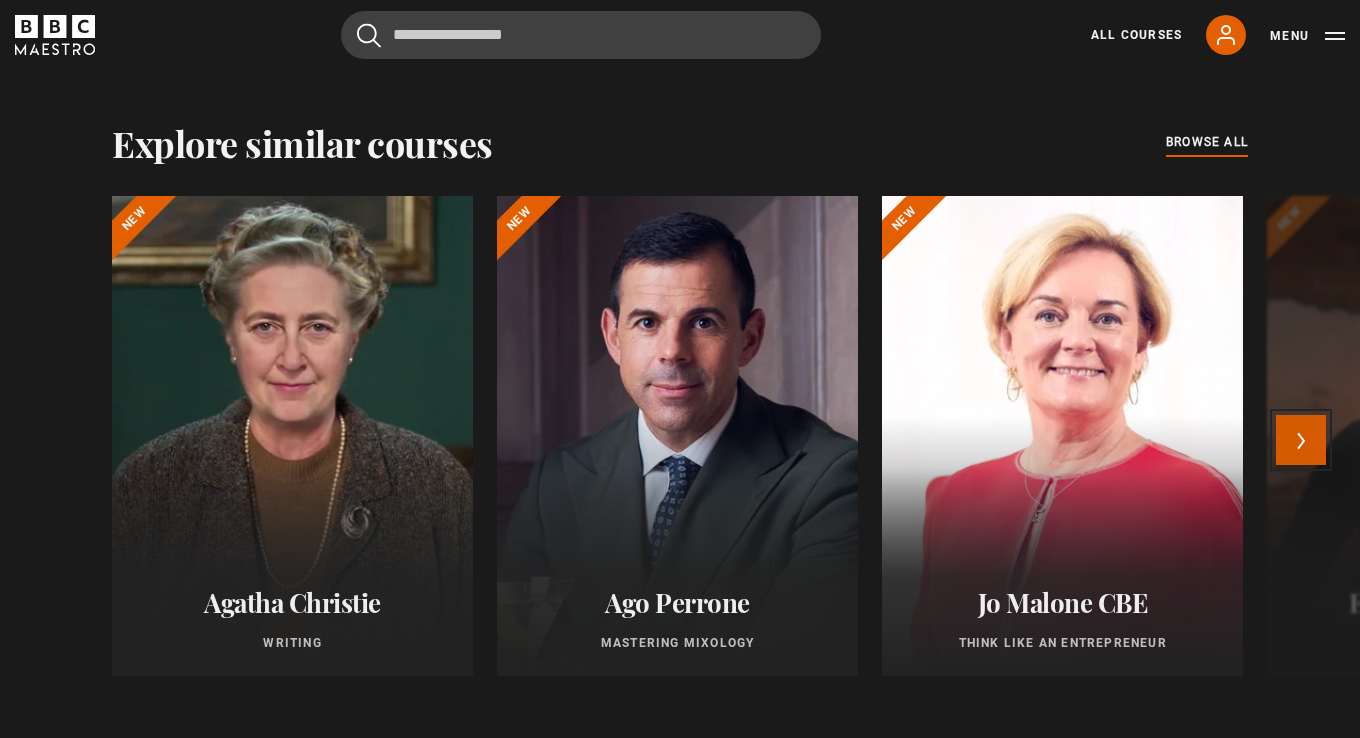 click on "Next" at bounding box center [1301, 440] 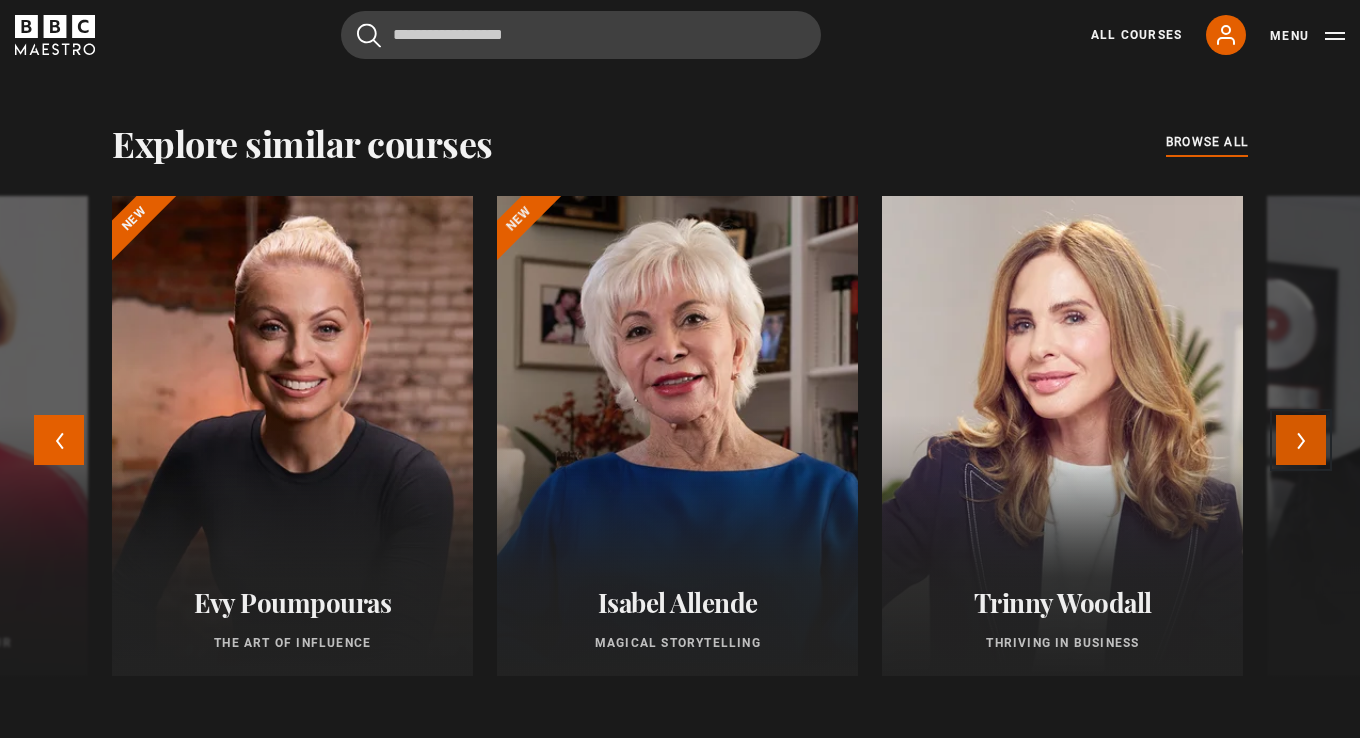 click on "Next" at bounding box center (1301, 440) 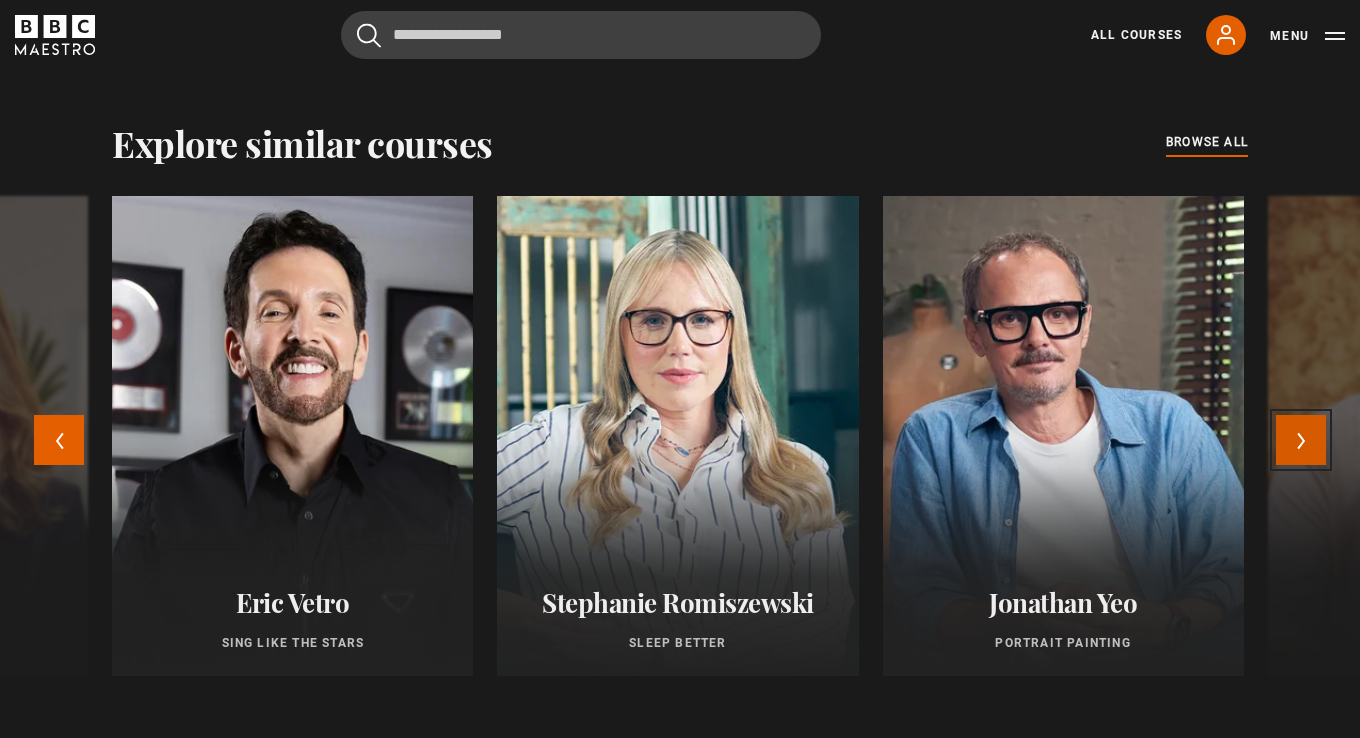click on "Next" at bounding box center (1301, 440) 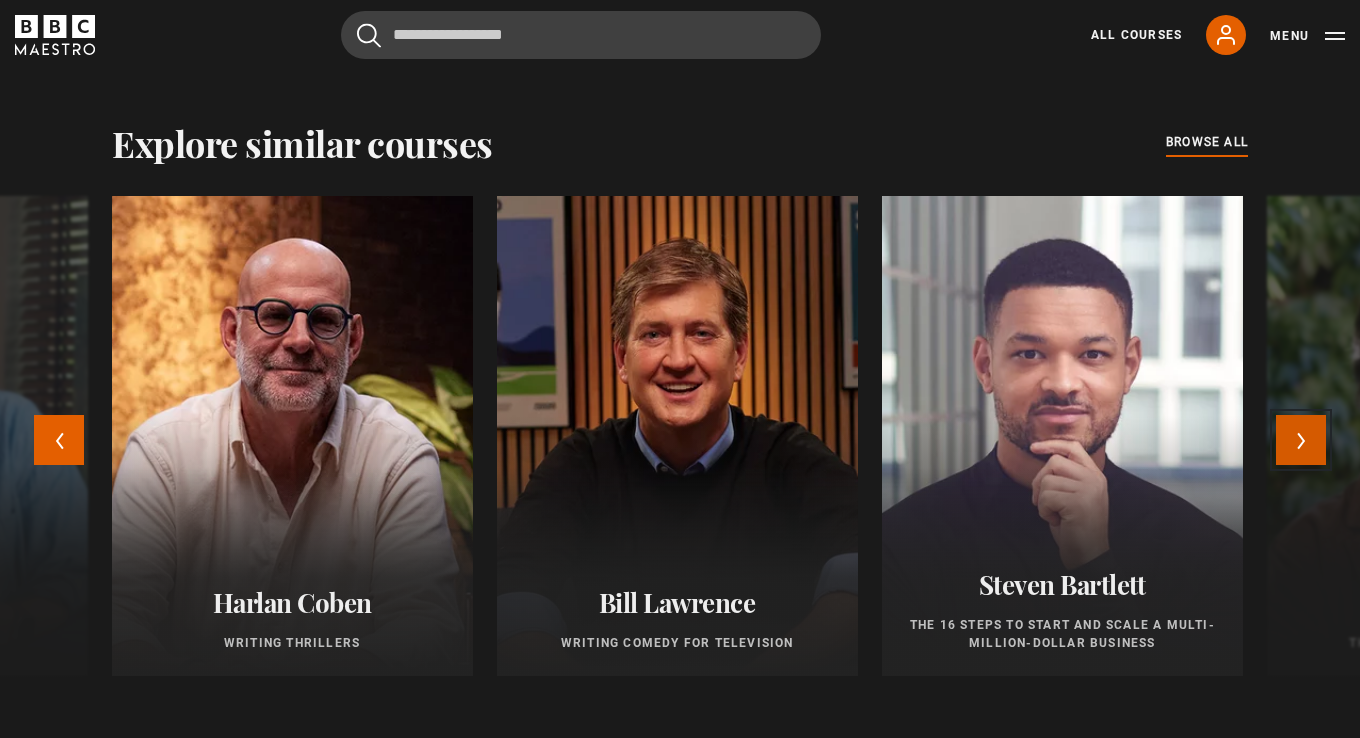 click on "Next" at bounding box center (1301, 440) 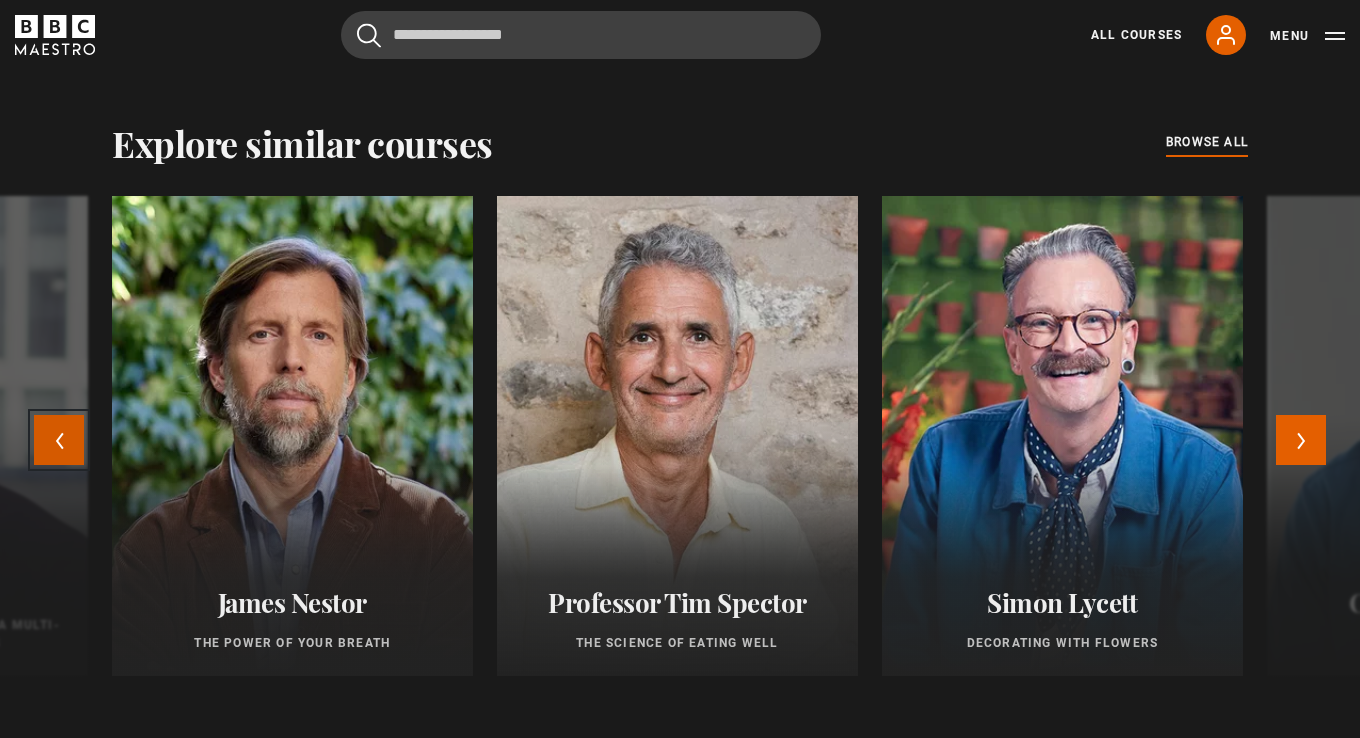 click on "Previous" at bounding box center (59, 440) 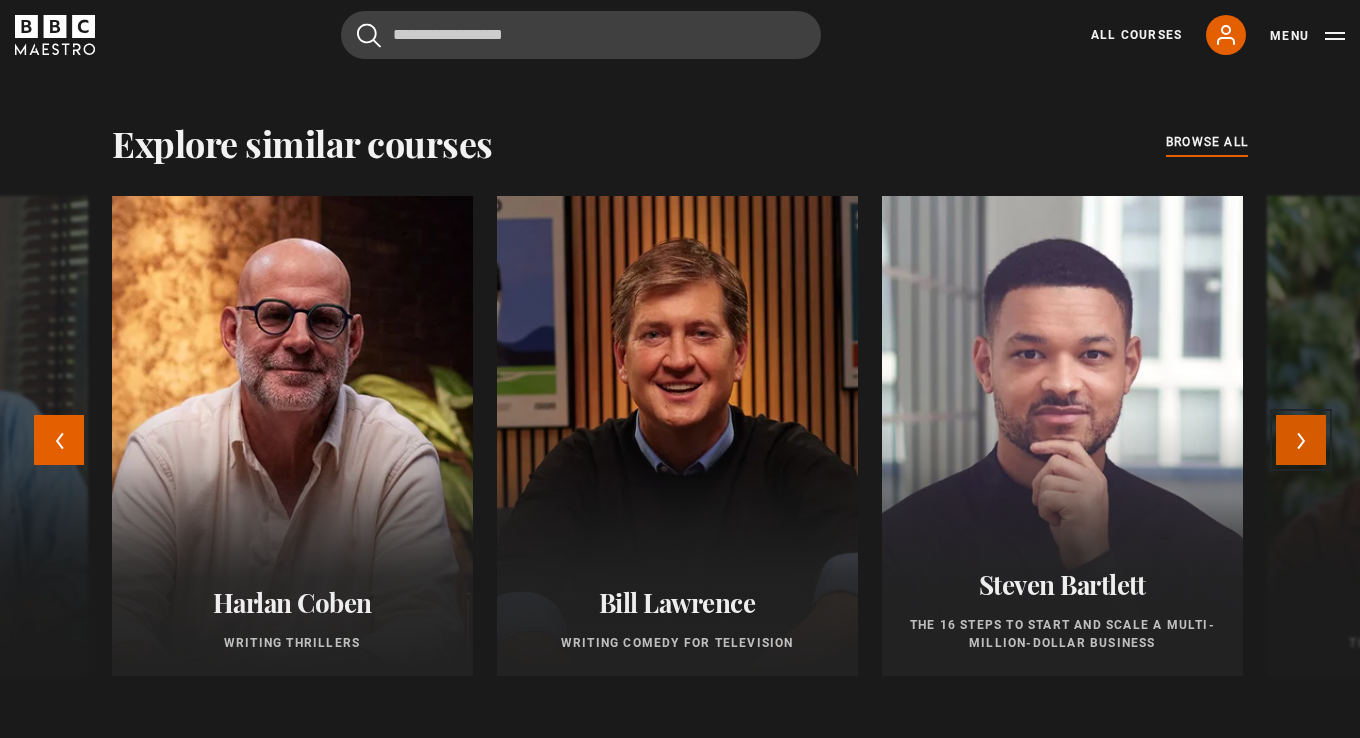 click on "Next" at bounding box center [1301, 440] 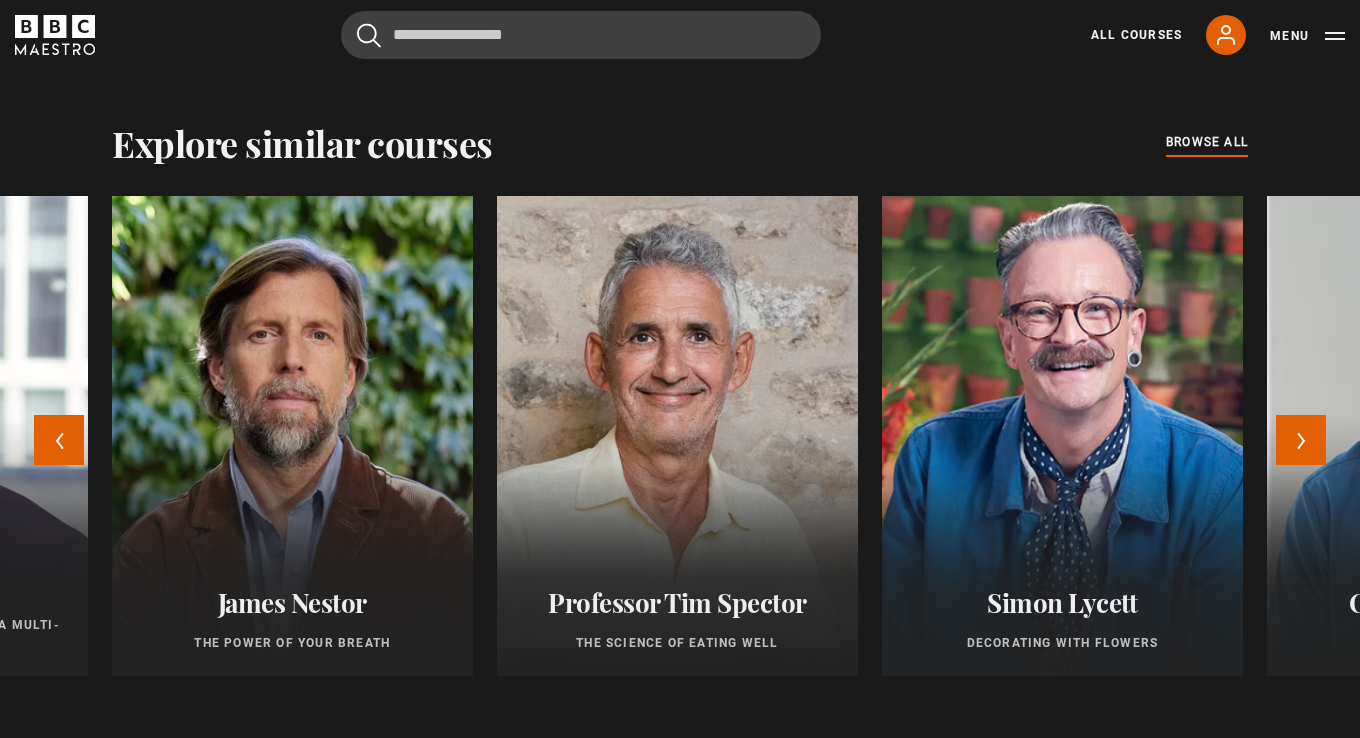 click at bounding box center (1062, 436) 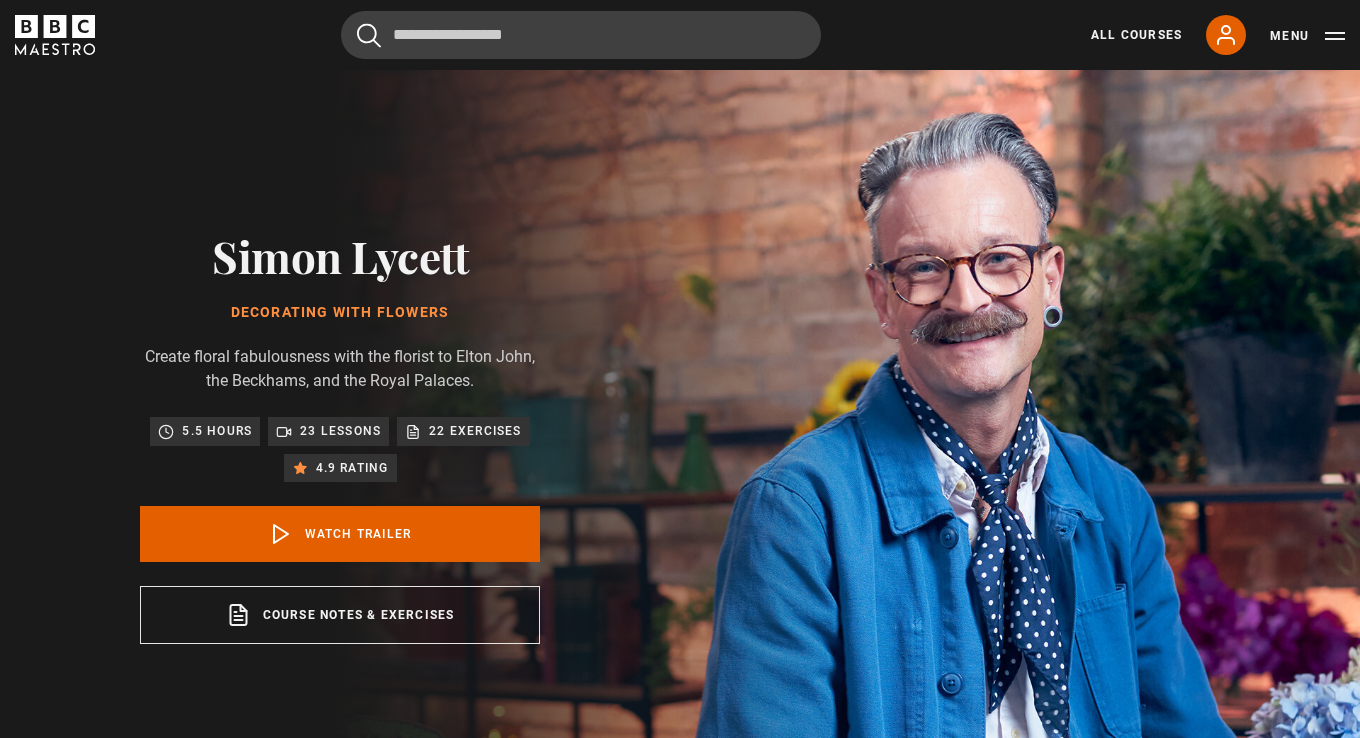 scroll, scrollTop: 0, scrollLeft: 0, axis: both 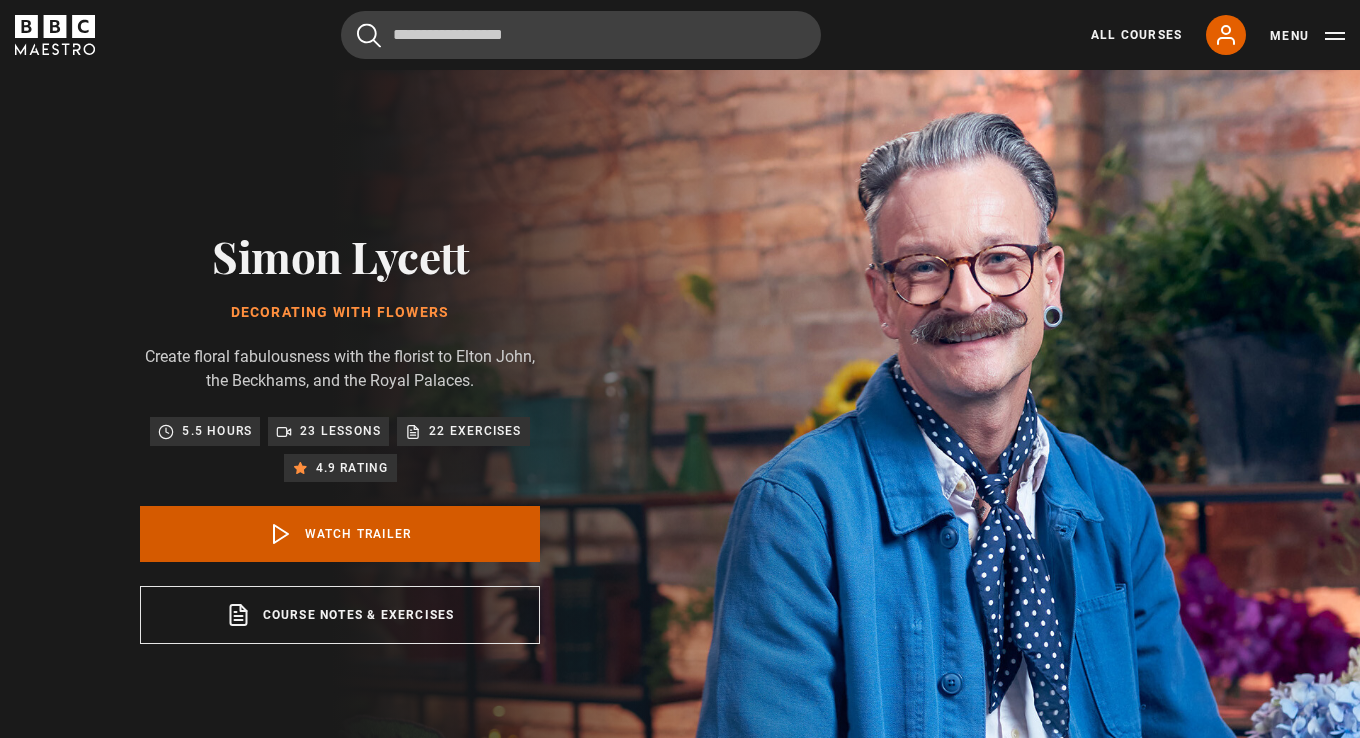 click on "Watch Trailer" at bounding box center [340, 534] 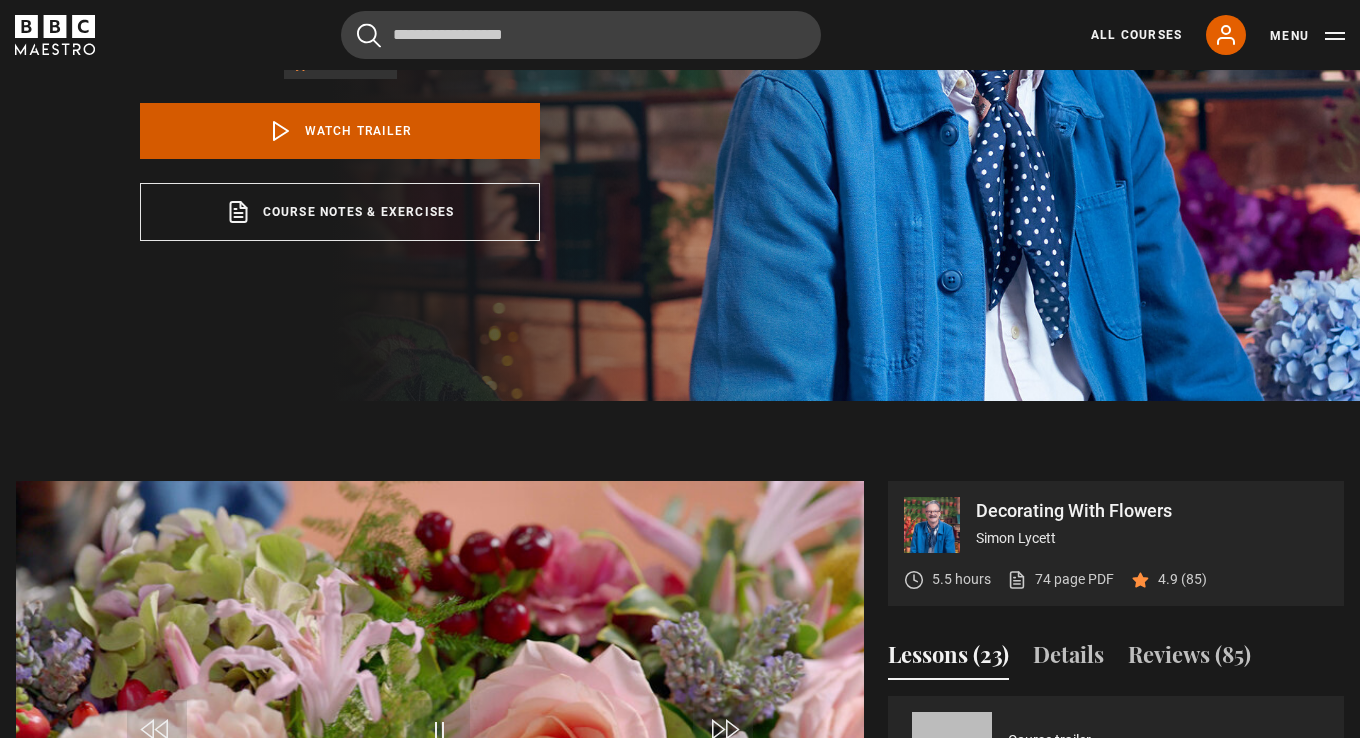 scroll, scrollTop: 640, scrollLeft: 0, axis: vertical 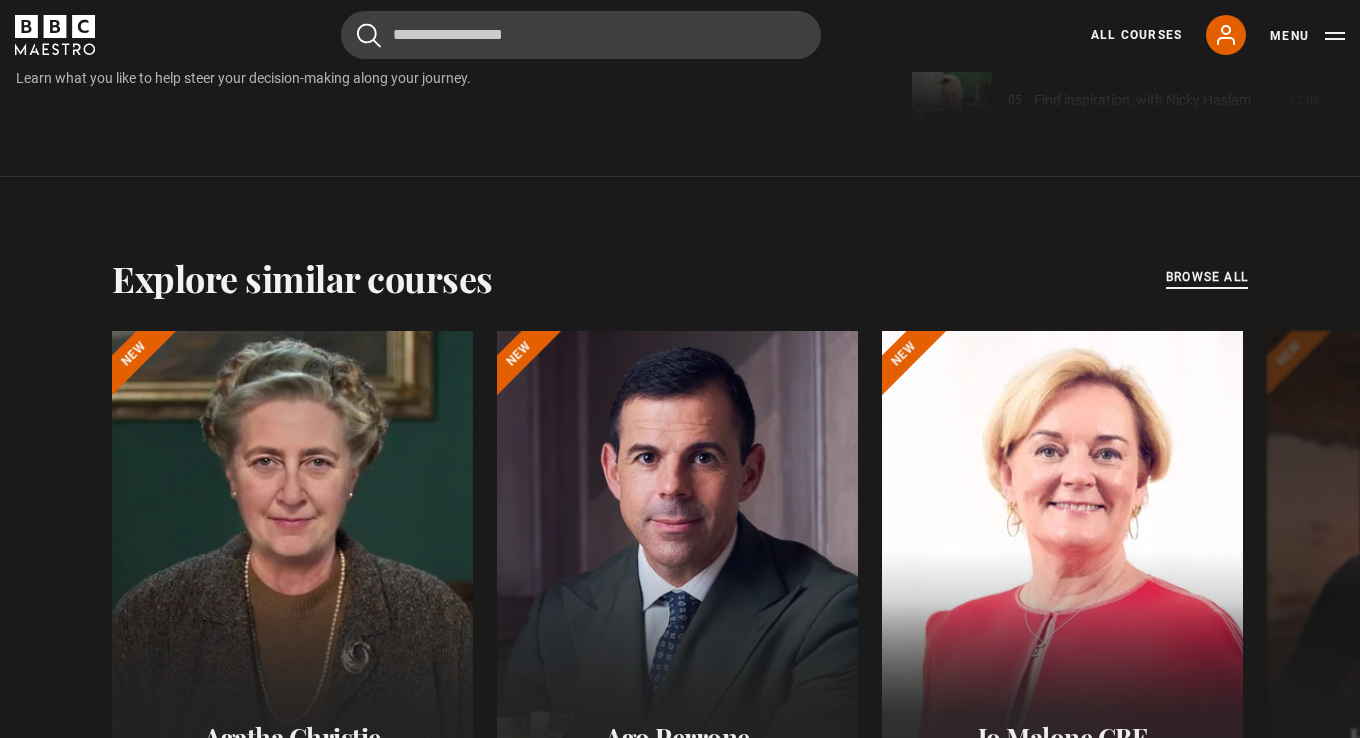 click on "browse all" at bounding box center (1207, 277) 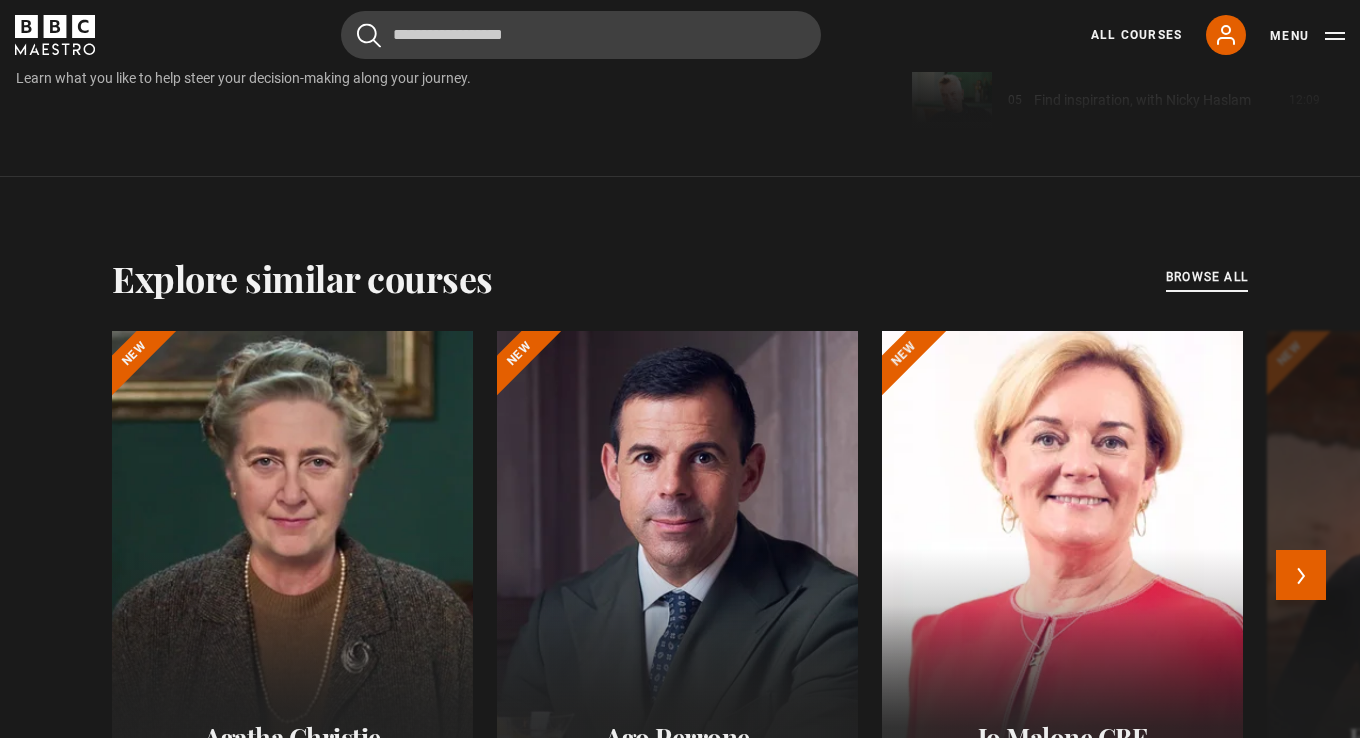 scroll, scrollTop: 1490, scrollLeft: 0, axis: vertical 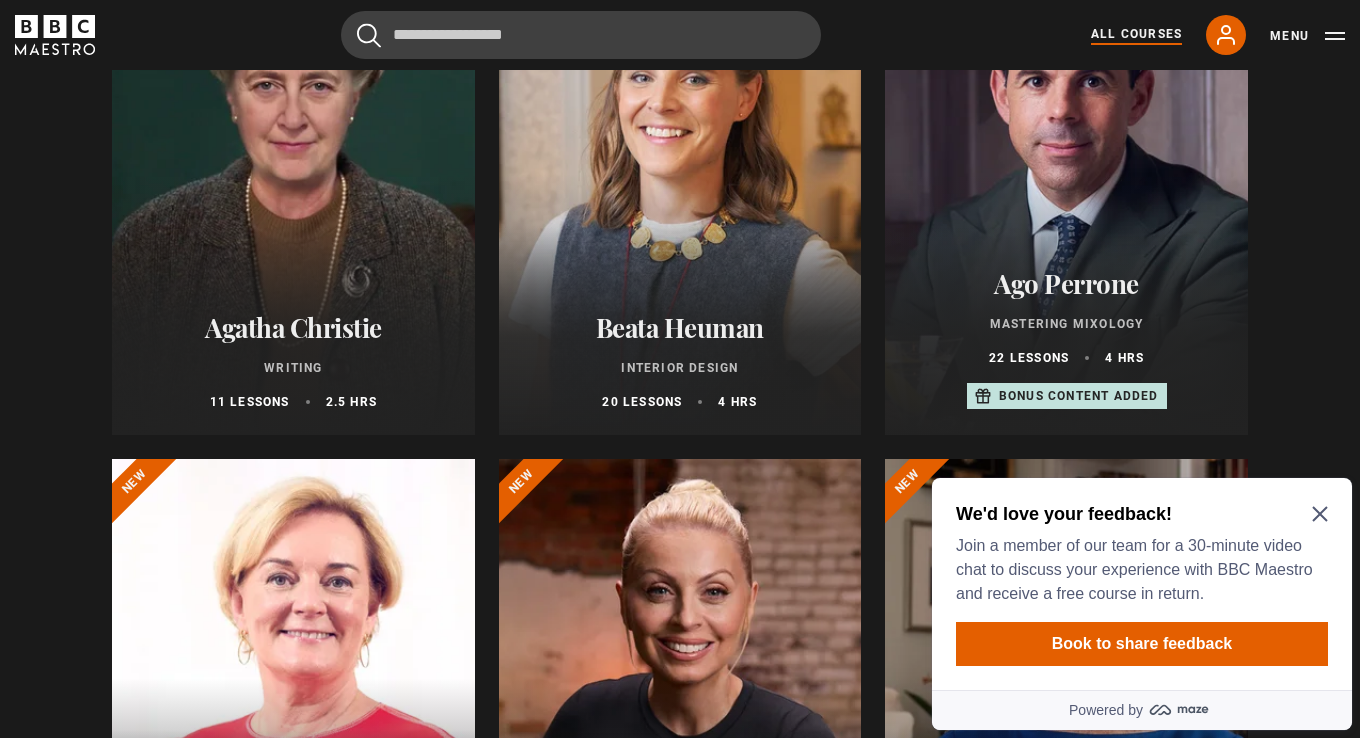 click on "We'd love your feedback! Join a member of our team for a 30-minute video chat to discuss your experience with BBC Maestro and receive a free course in return. Book to share feedback" at bounding box center [1142, 584] 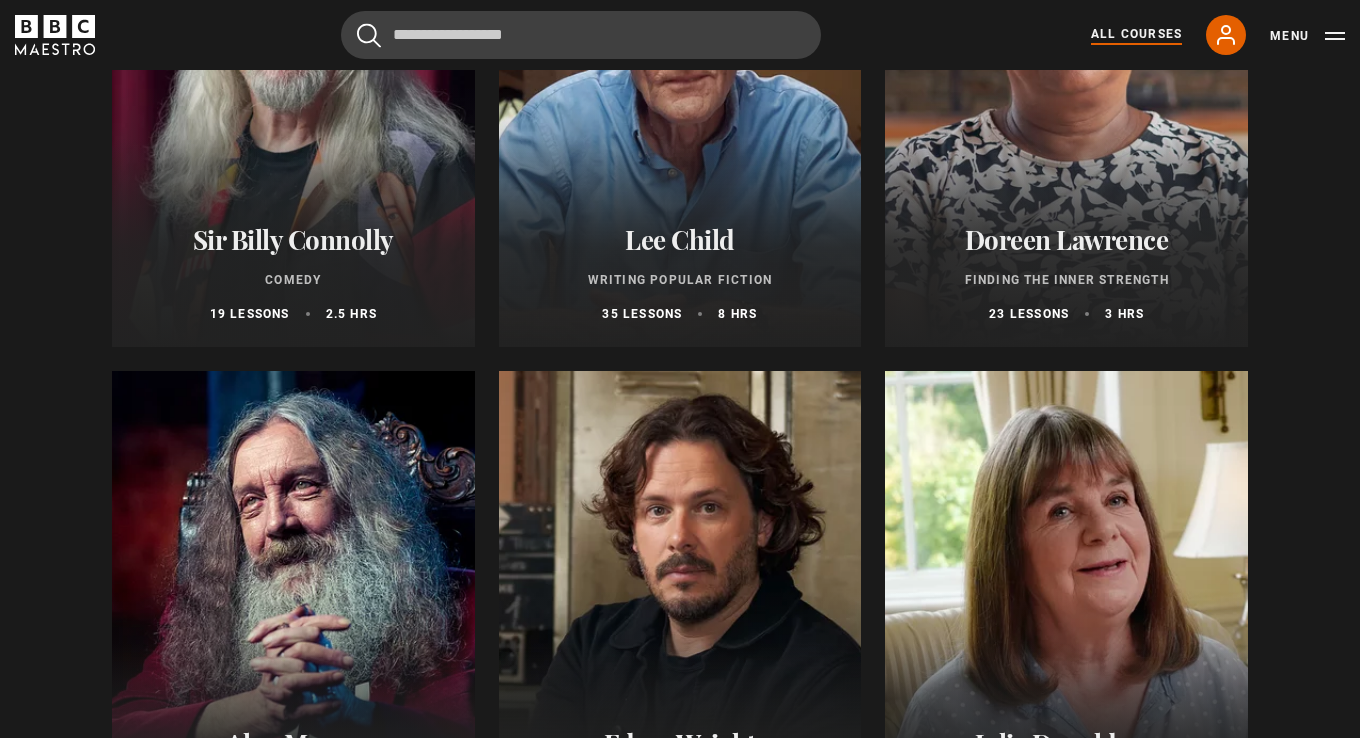 scroll, scrollTop: 4751, scrollLeft: 0, axis: vertical 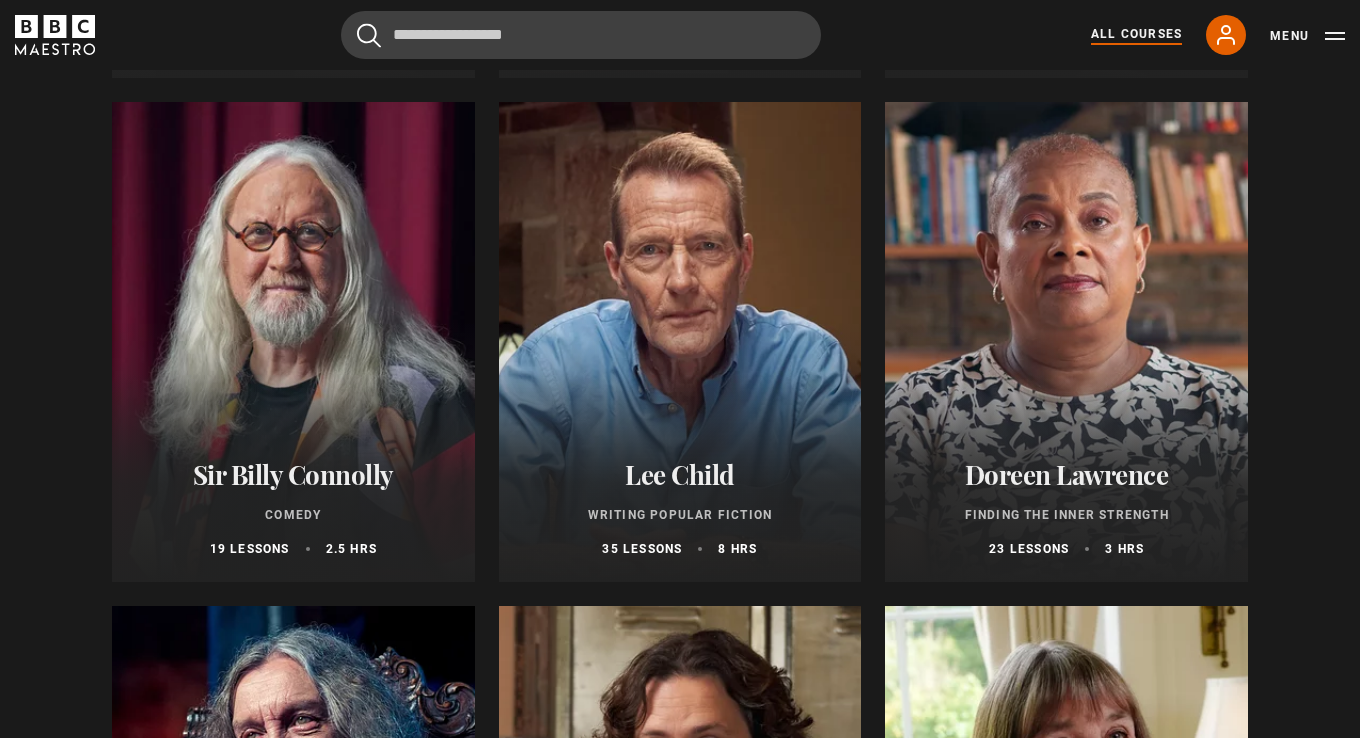 click at bounding box center [293, 342] 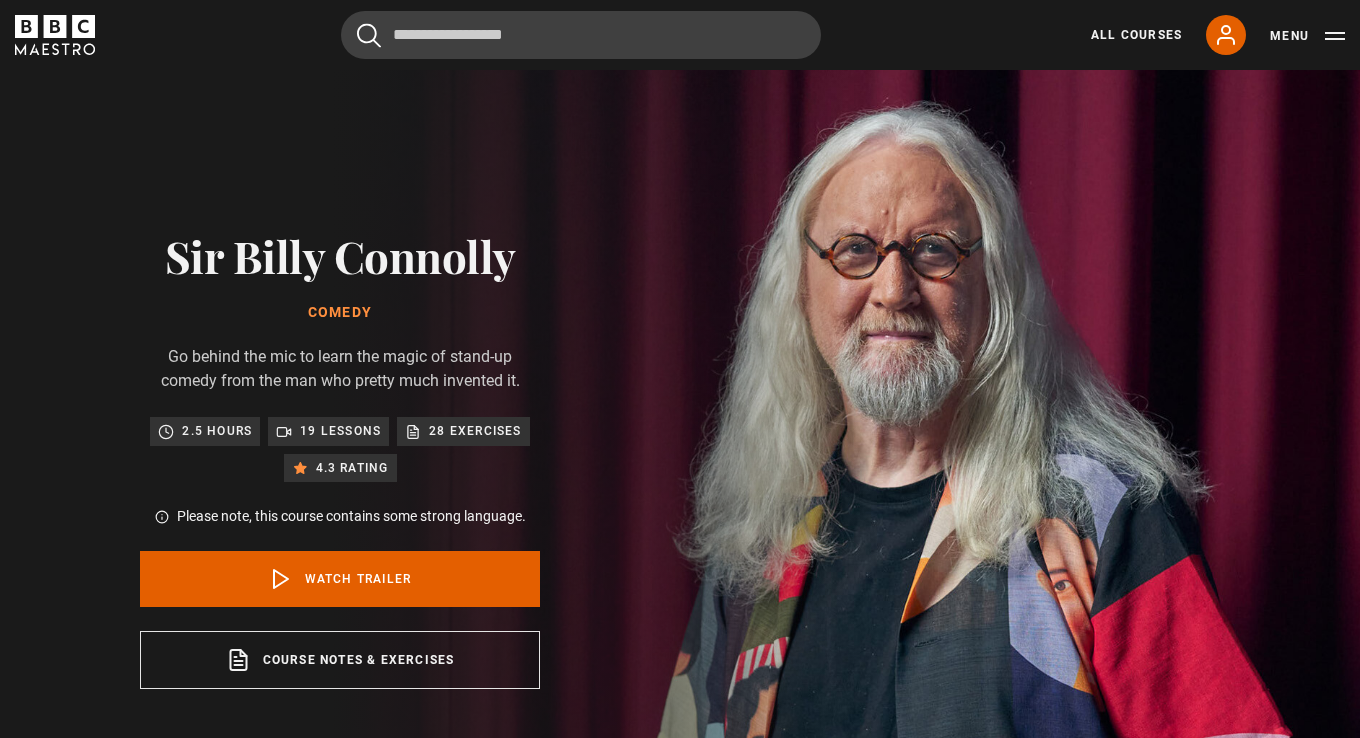 scroll, scrollTop: 0, scrollLeft: 0, axis: both 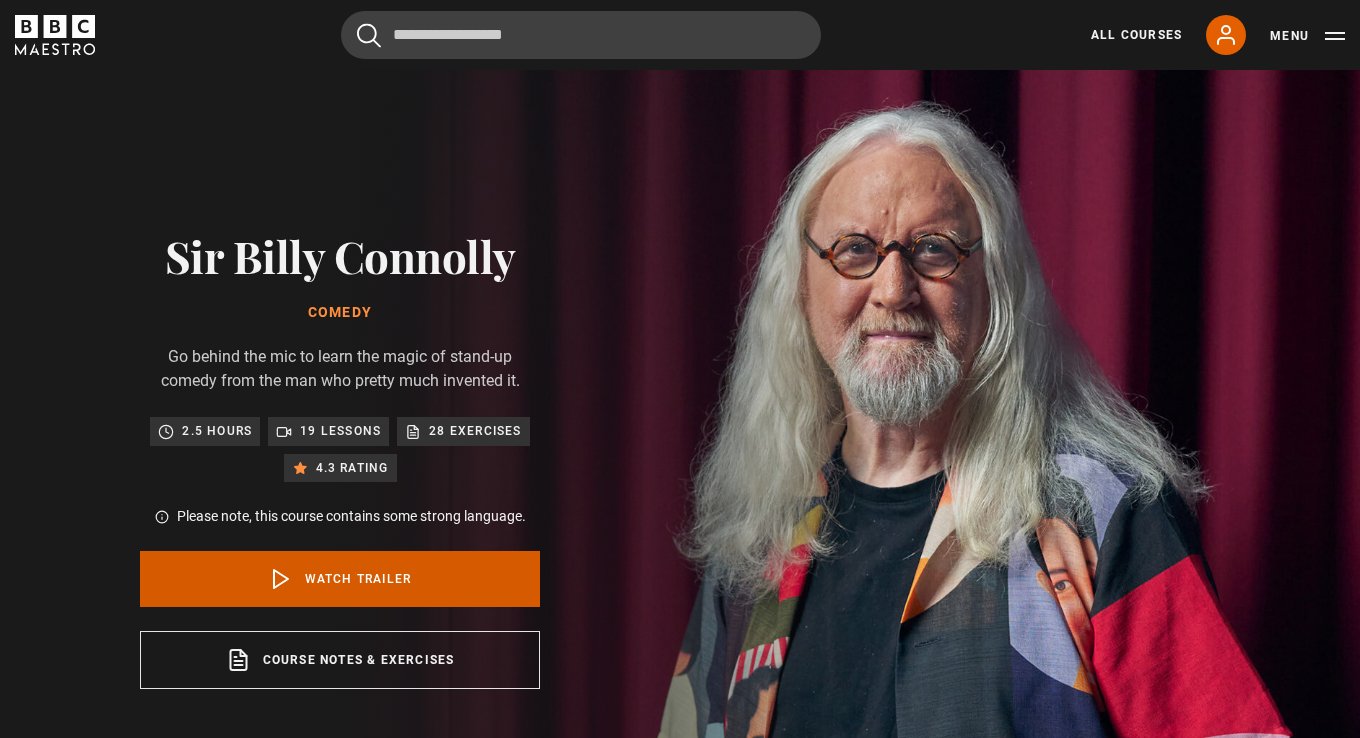 click on "Watch Trailer" at bounding box center (340, 579) 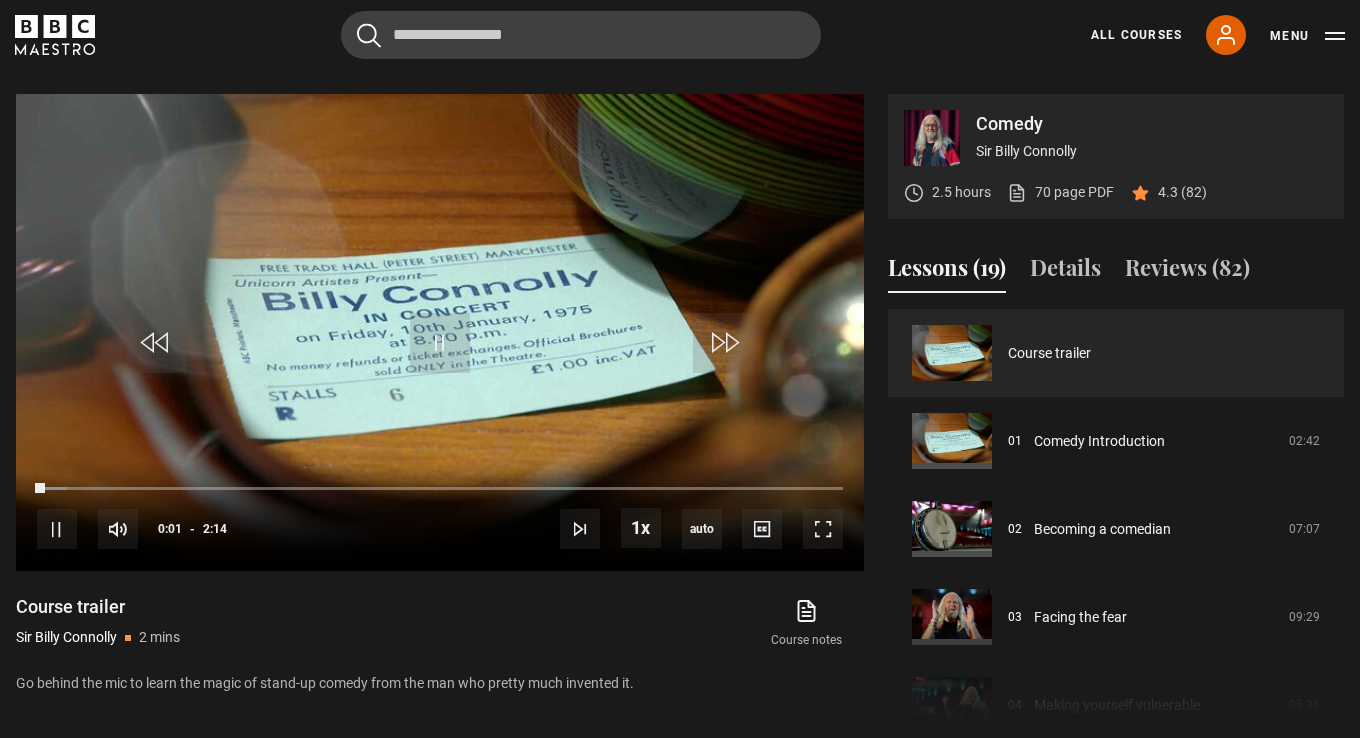 scroll, scrollTop: 846, scrollLeft: 0, axis: vertical 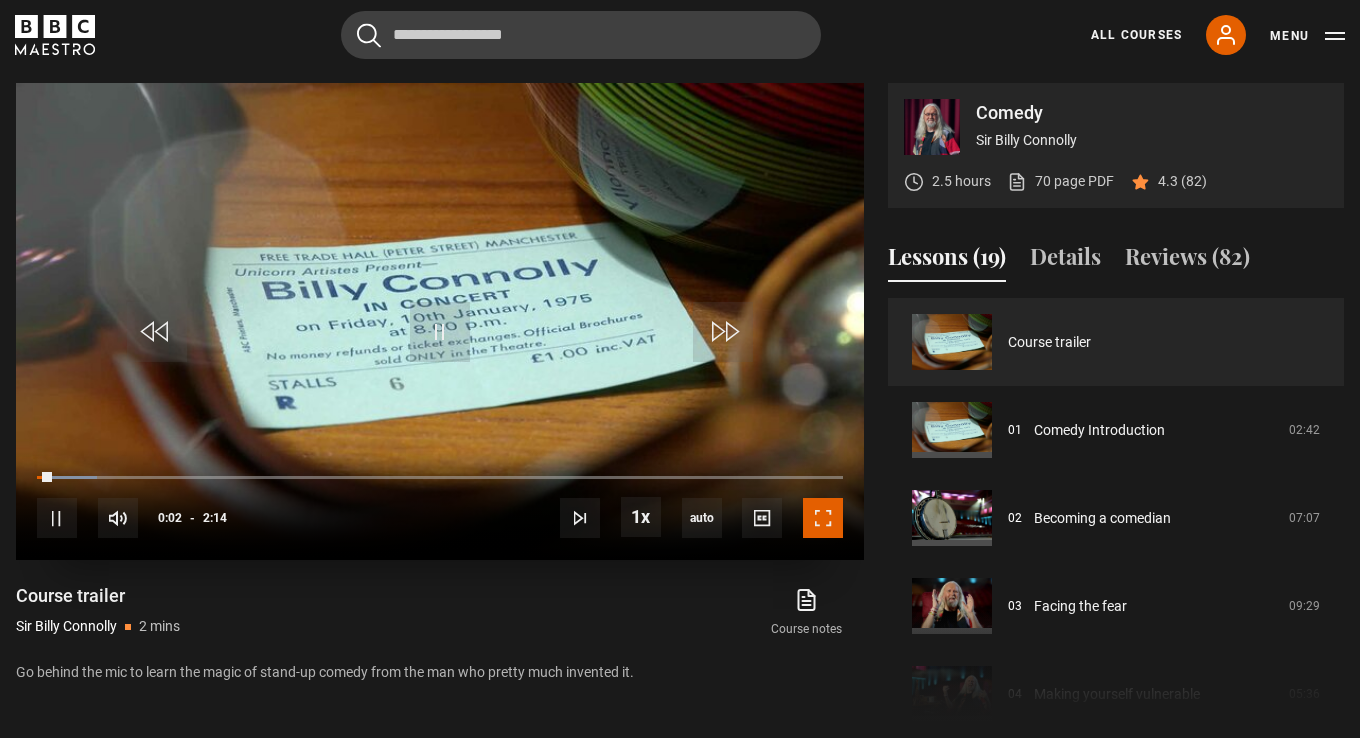 click at bounding box center (823, 518) 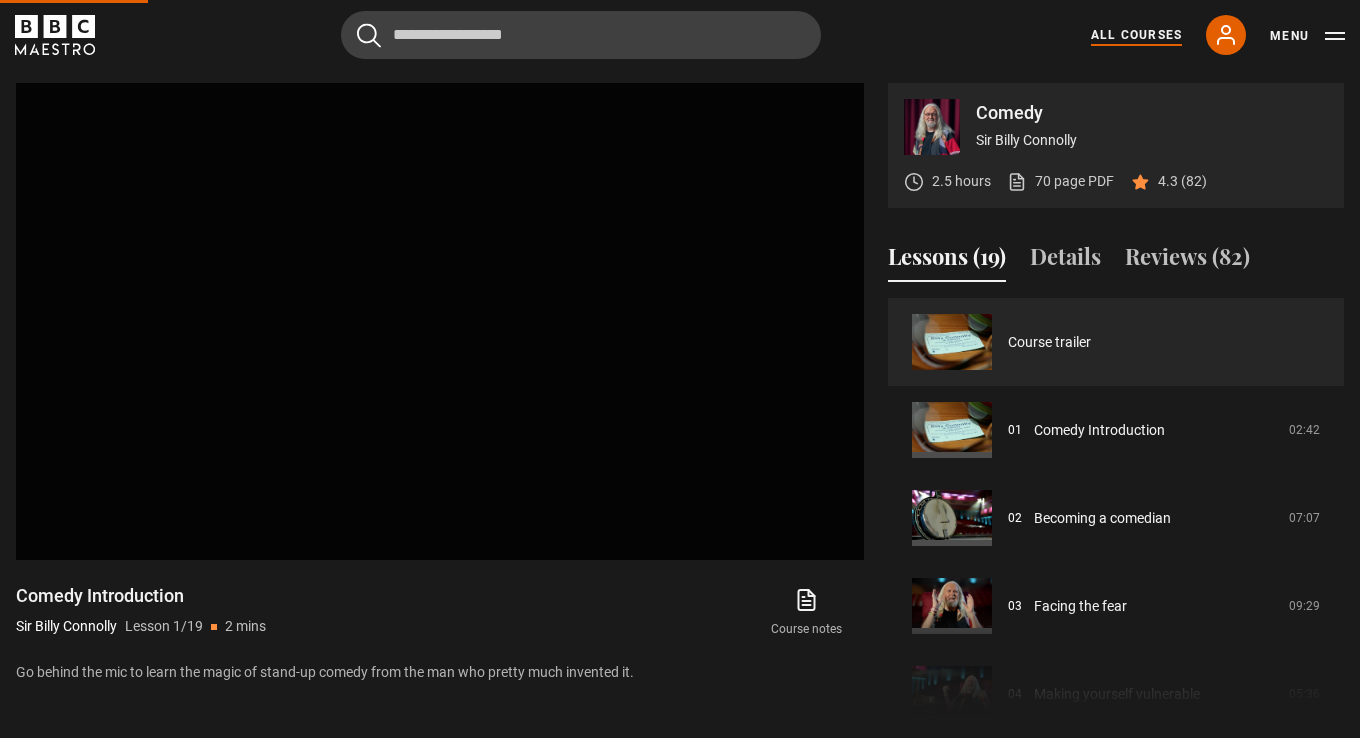 click on "All Courses" at bounding box center (1136, 35) 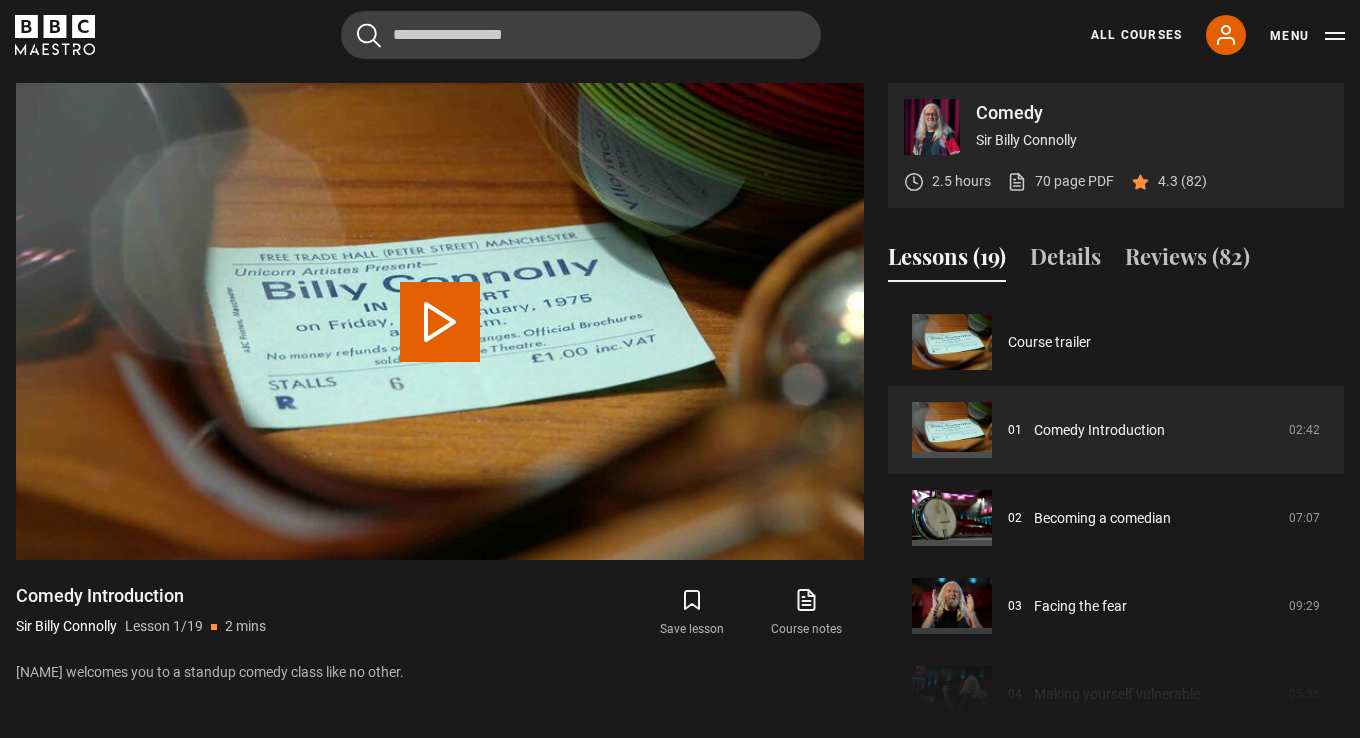 scroll, scrollTop: 849, scrollLeft: 0, axis: vertical 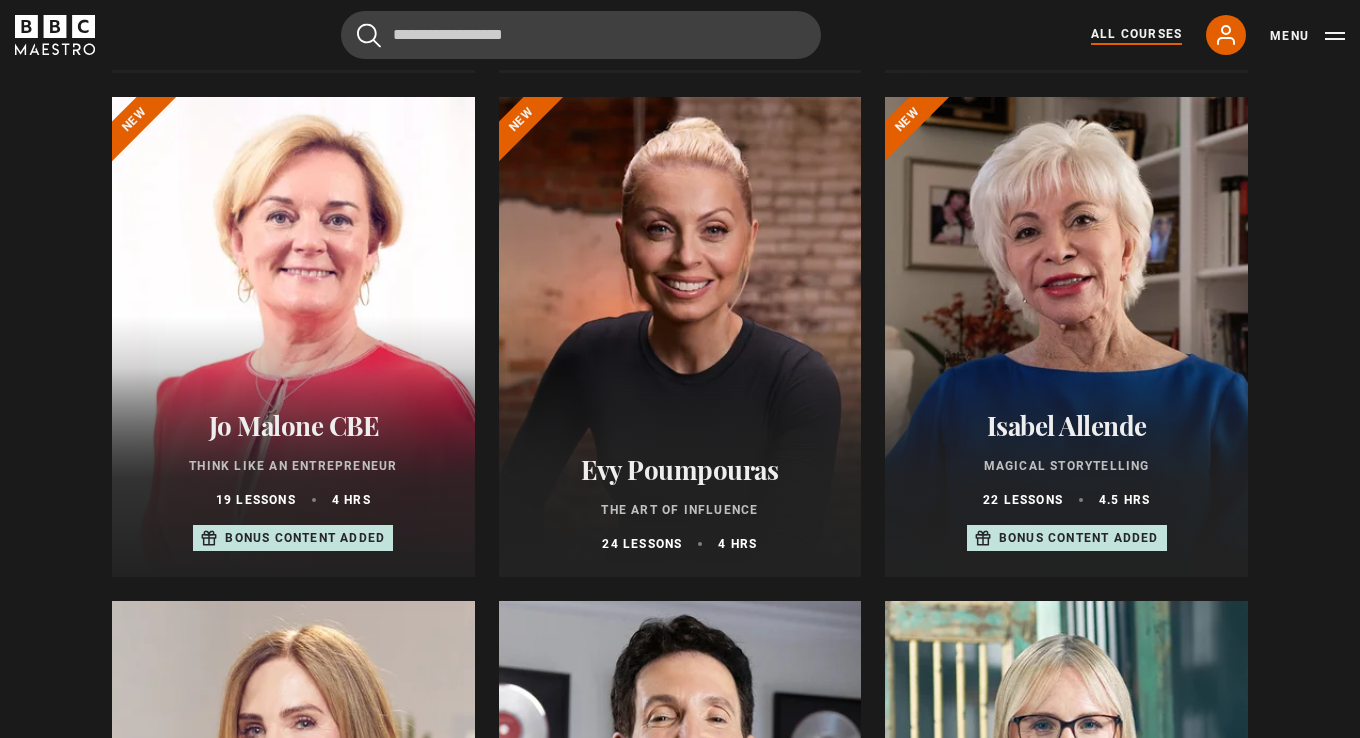 click at bounding box center [293, 337] 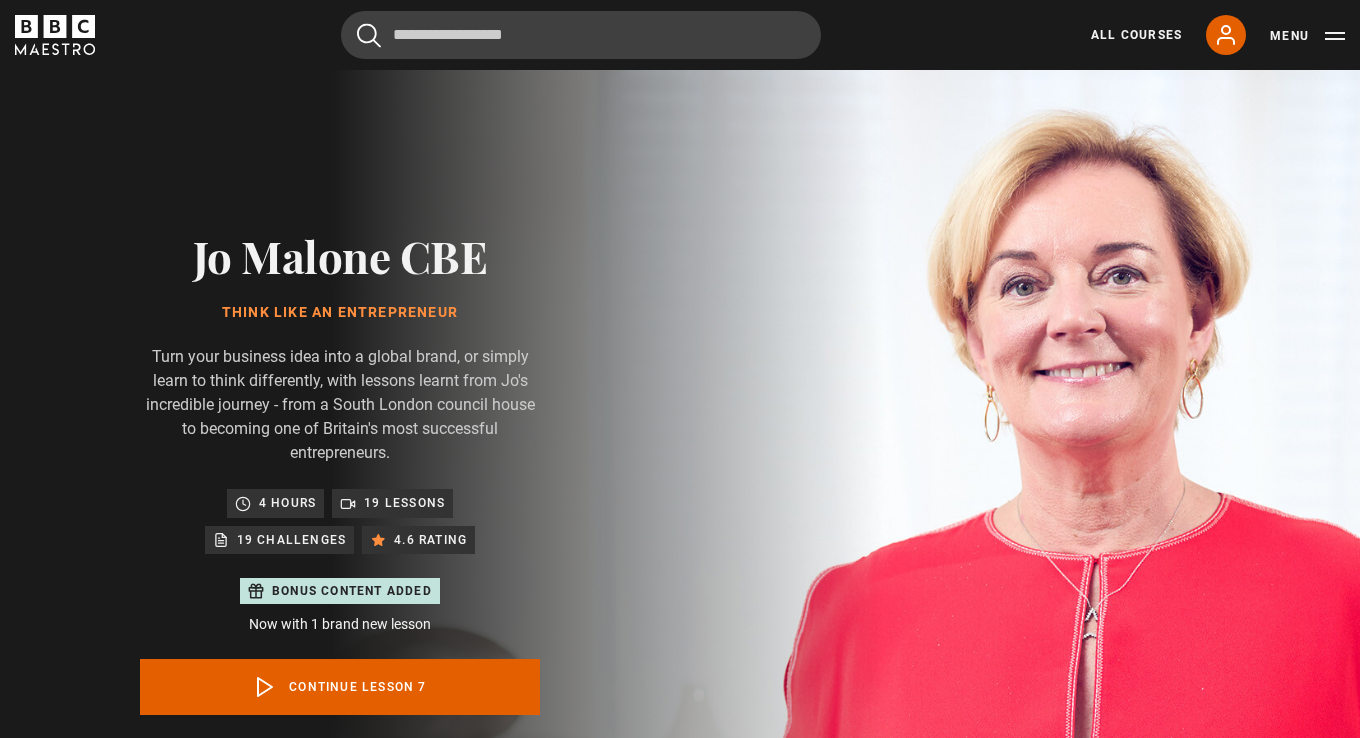 scroll, scrollTop: 956, scrollLeft: 0, axis: vertical 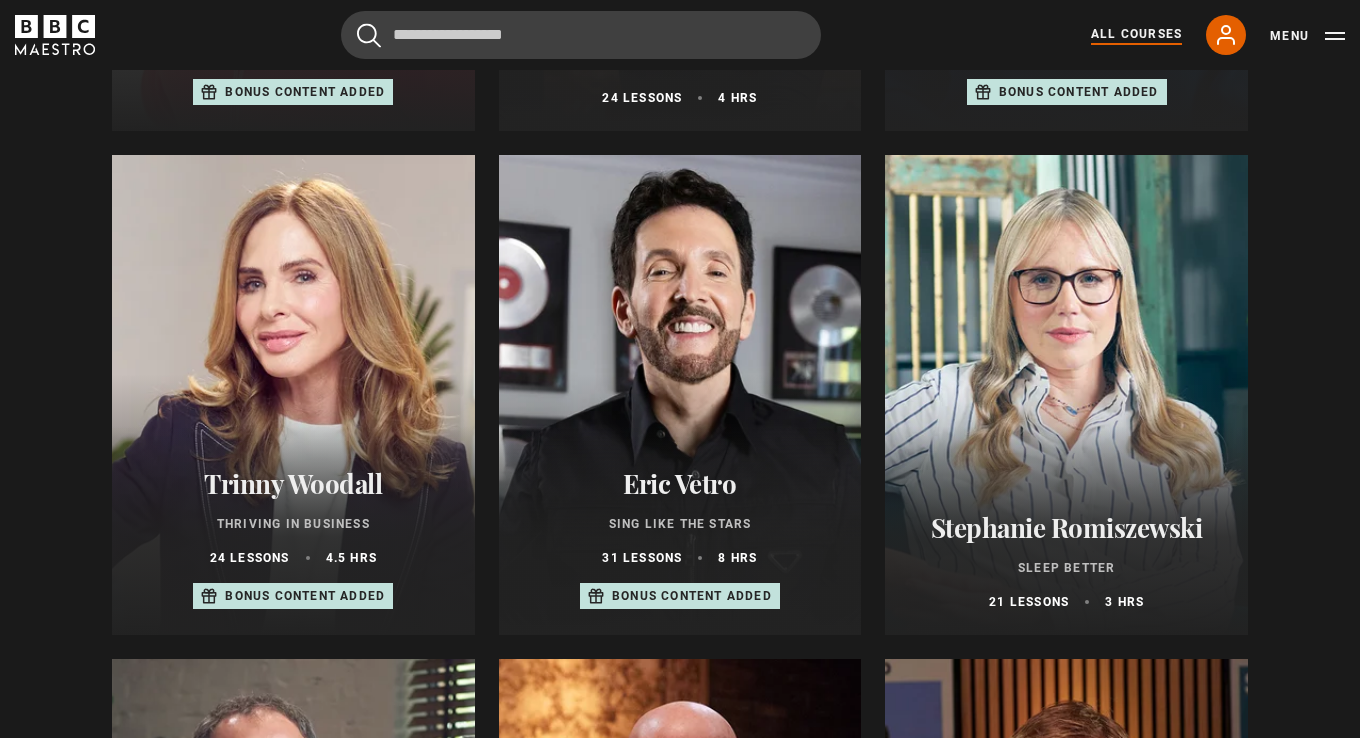 click on "31 lessons
8 hrs" at bounding box center [680, 558] 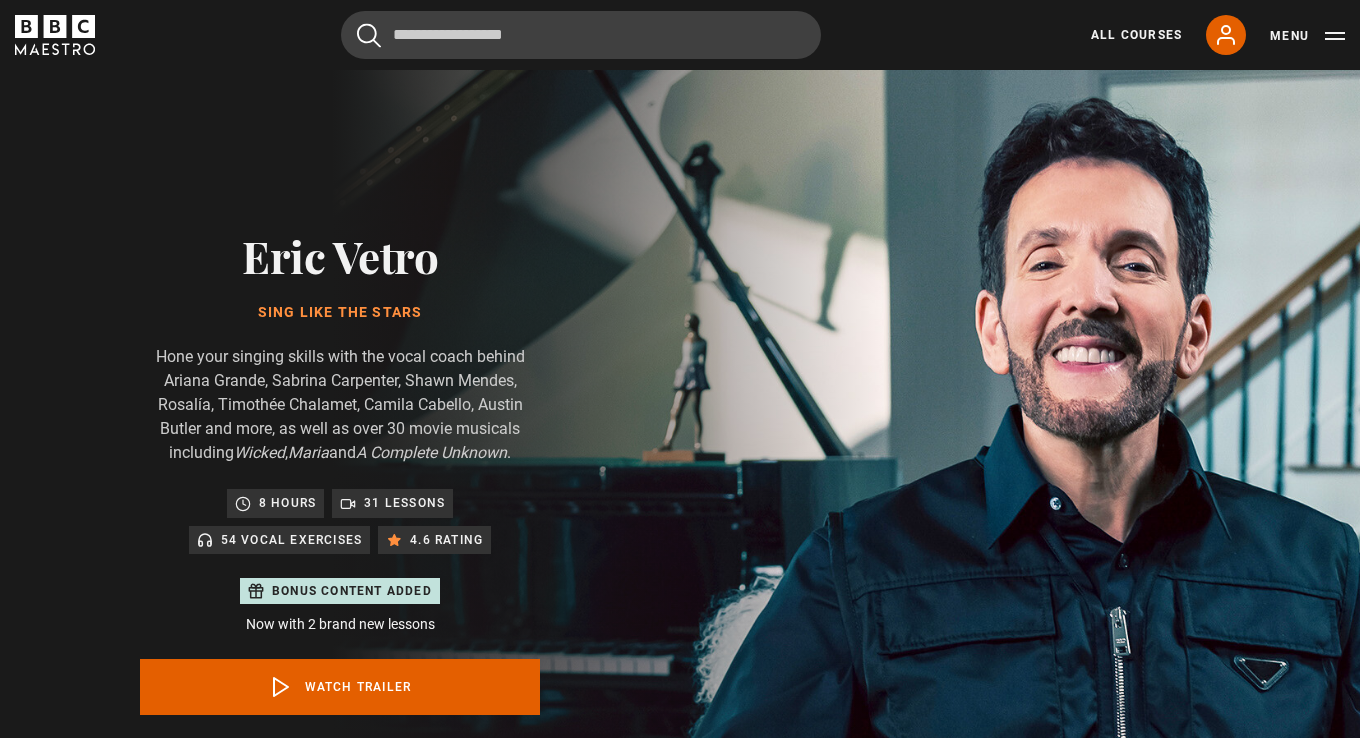 scroll, scrollTop: 0, scrollLeft: 0, axis: both 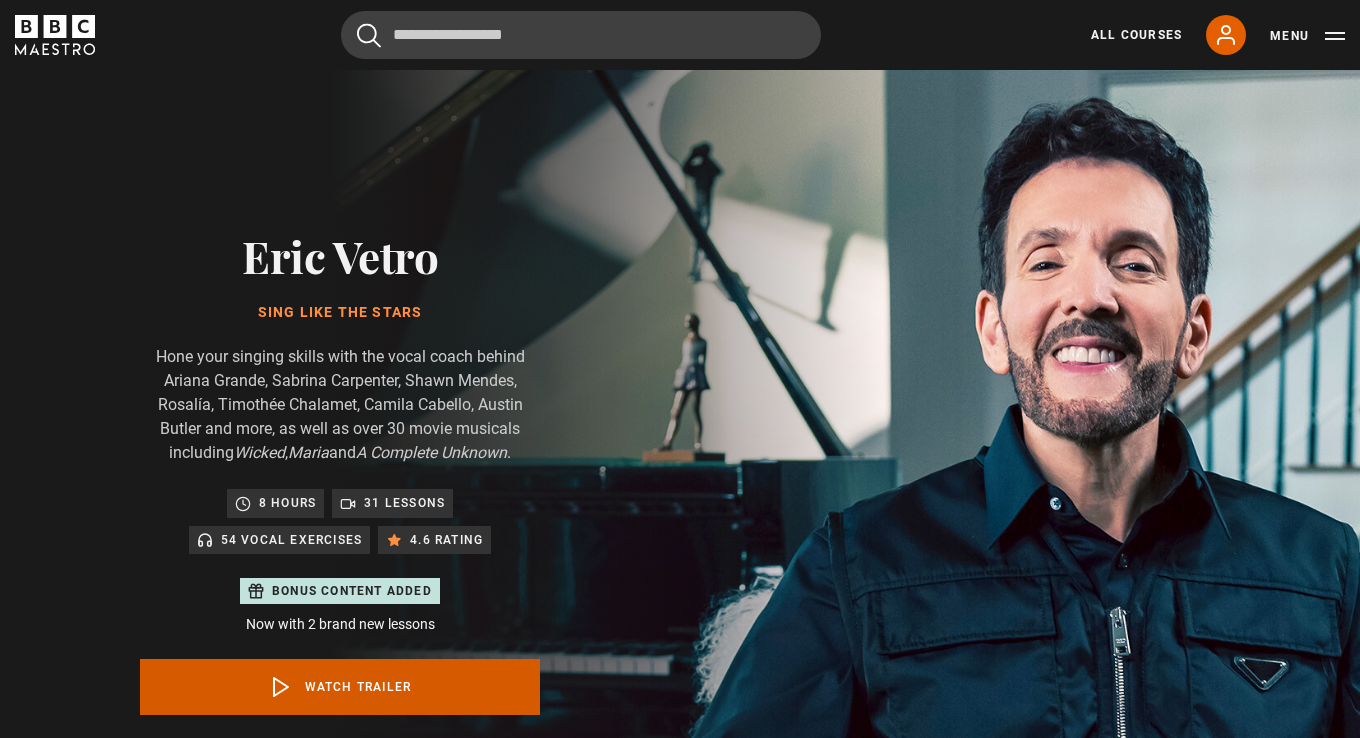 click on "Watch Trailer" at bounding box center [340, 687] 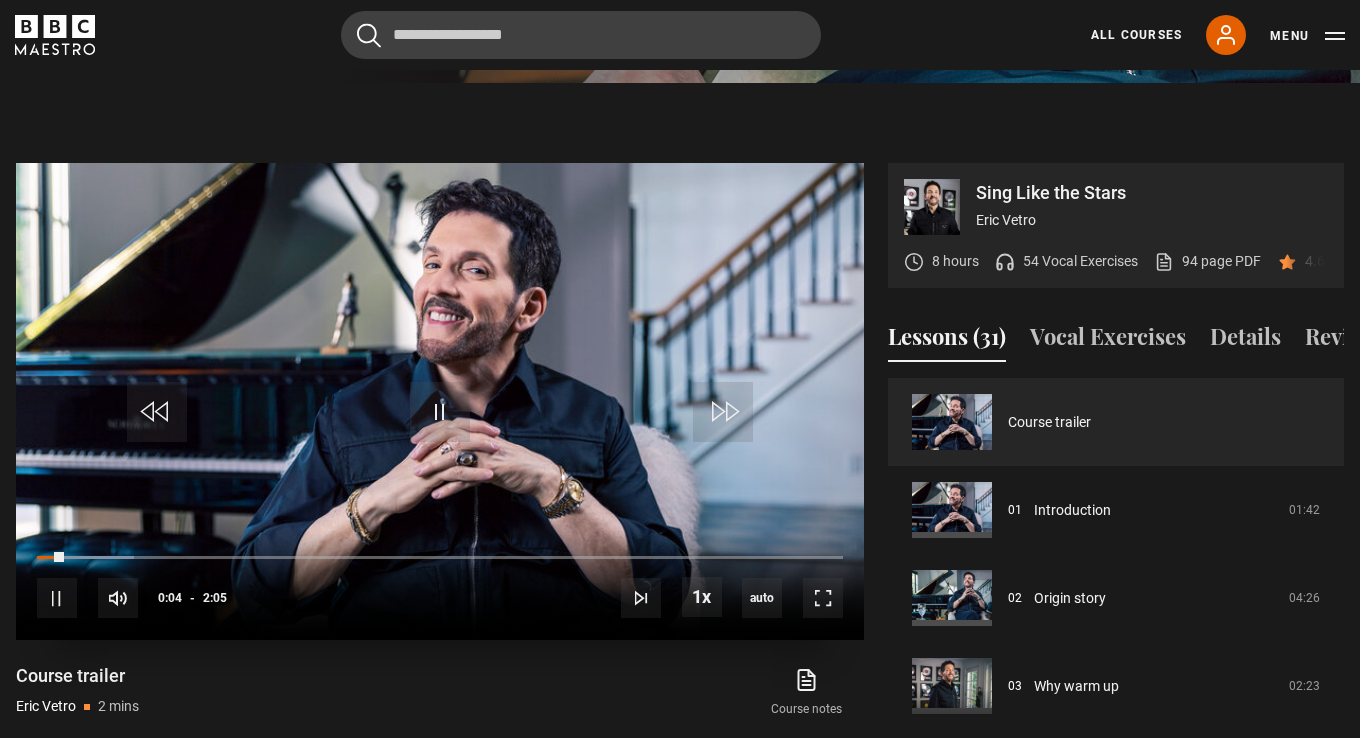 scroll, scrollTop: 870, scrollLeft: 0, axis: vertical 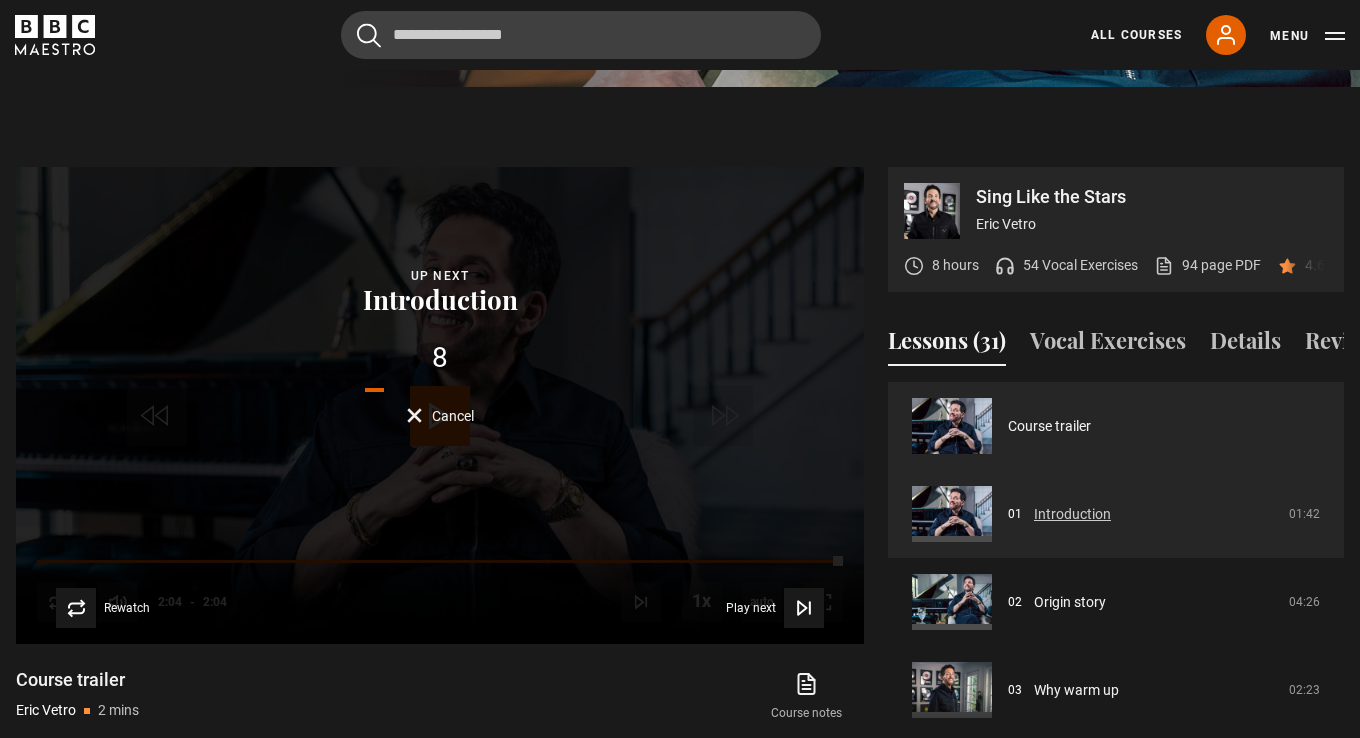 click on "Introduction" at bounding box center (1072, 514) 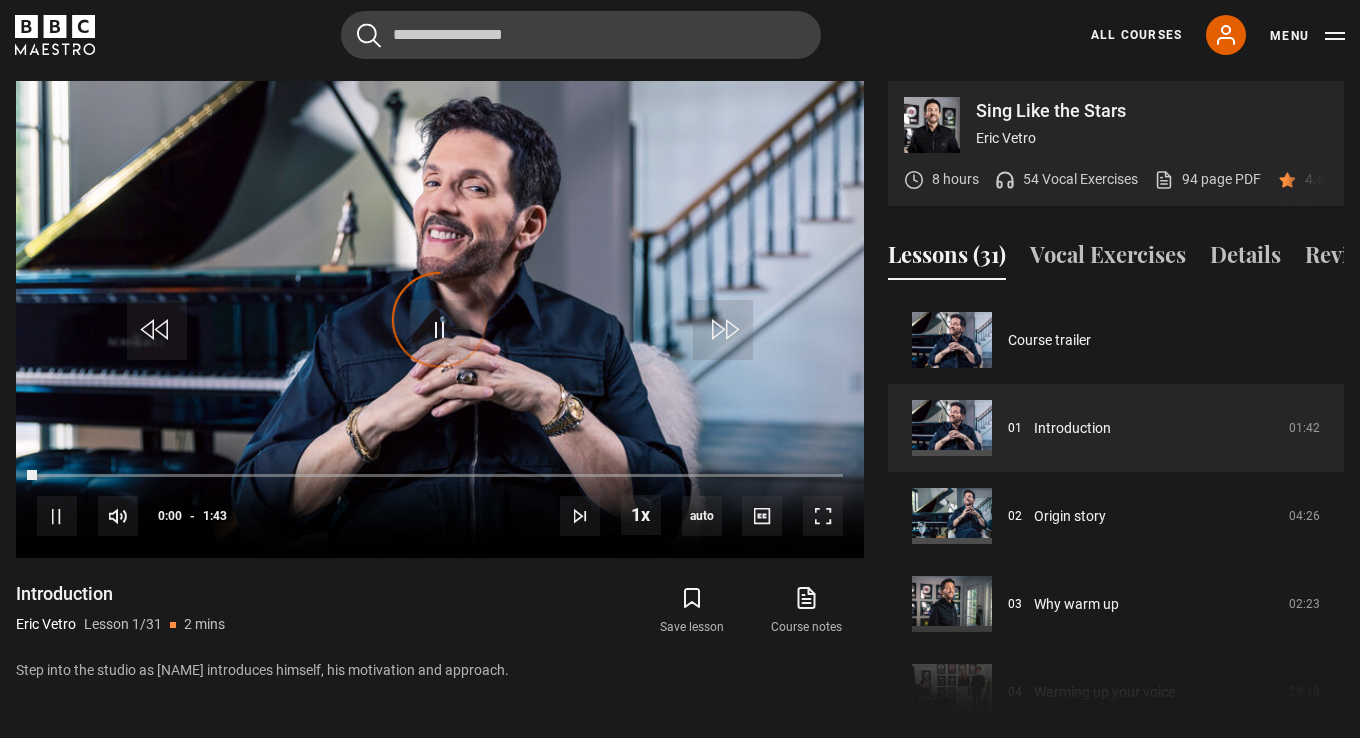 scroll, scrollTop: 956, scrollLeft: 0, axis: vertical 